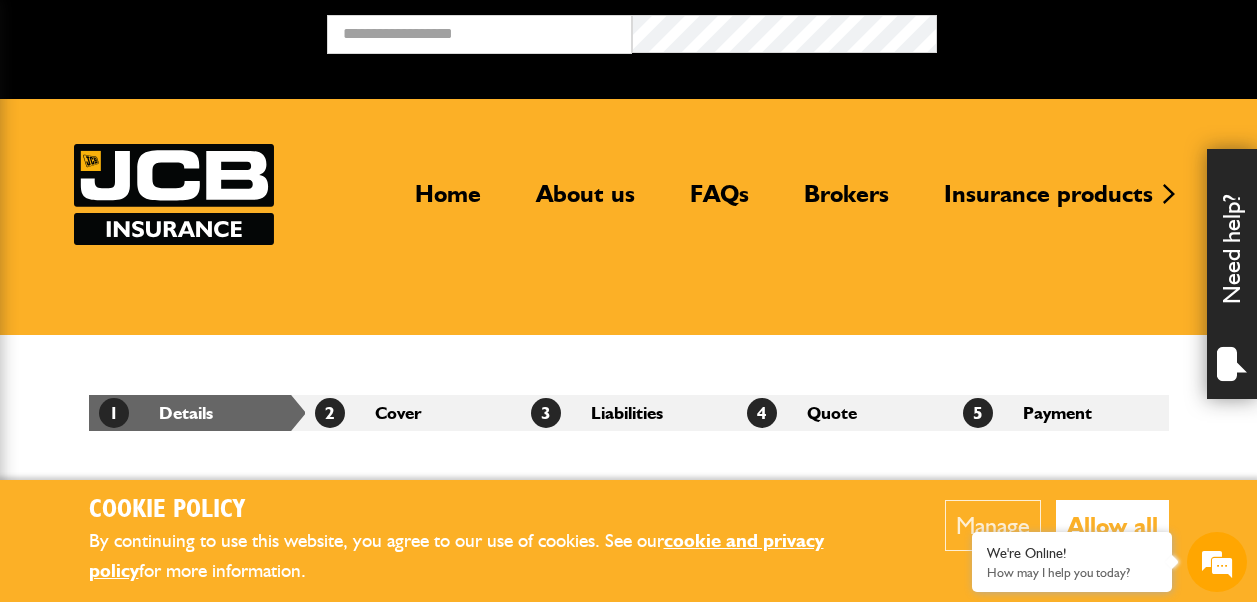 scroll, scrollTop: 0, scrollLeft: 0, axis: both 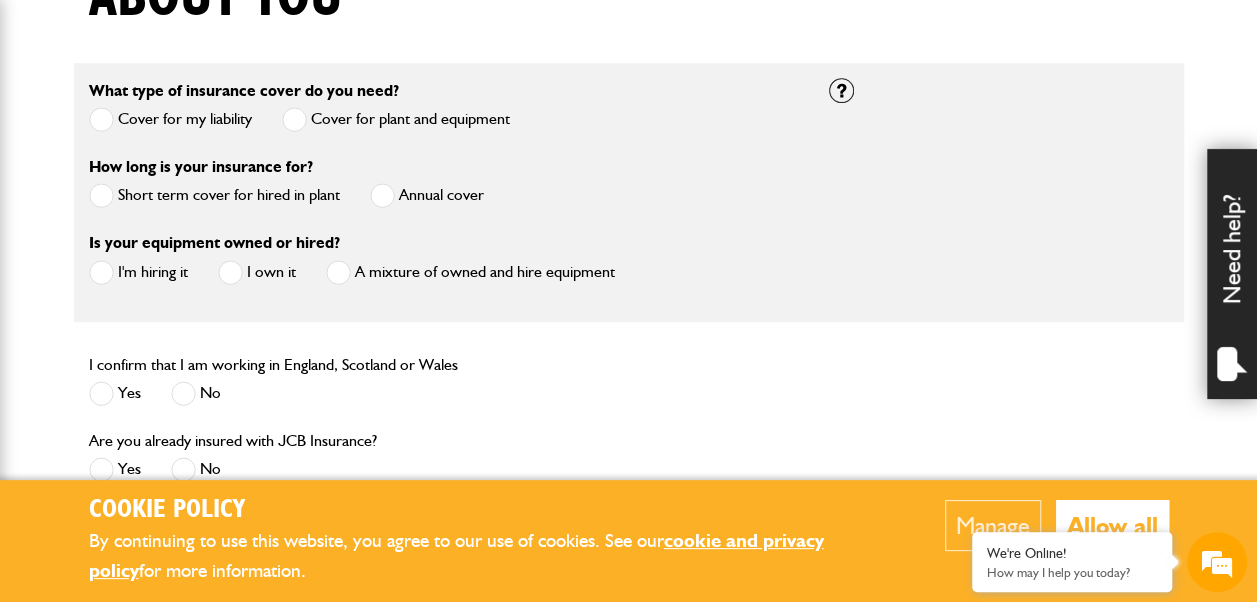 click at bounding box center (101, 195) 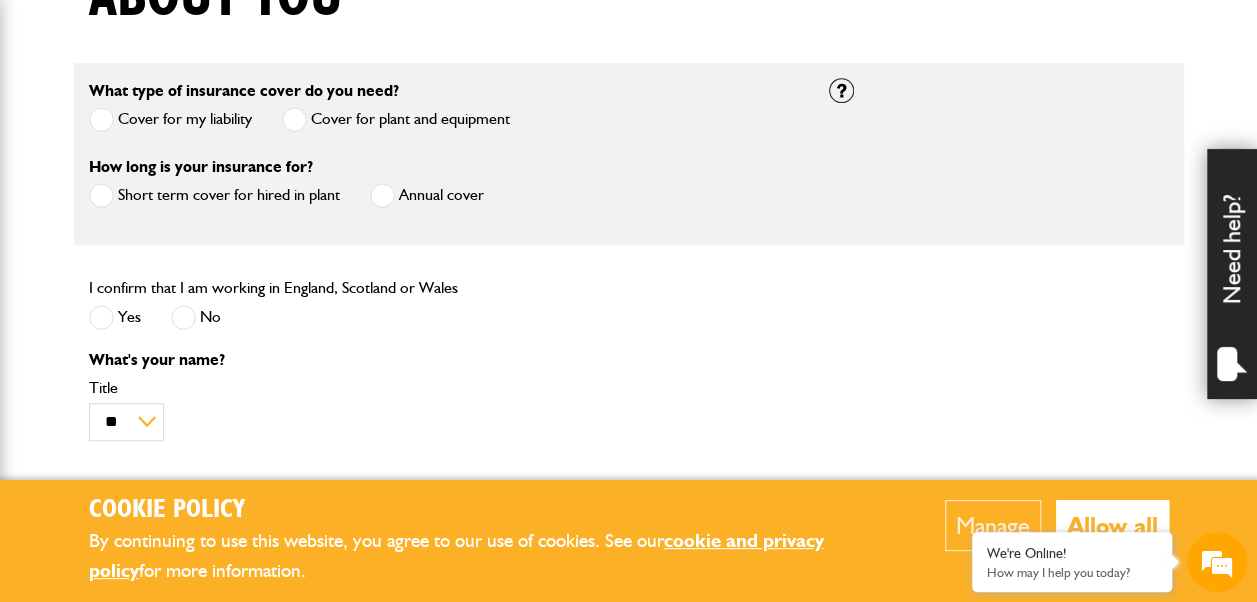 scroll, scrollTop: 0, scrollLeft: 0, axis: both 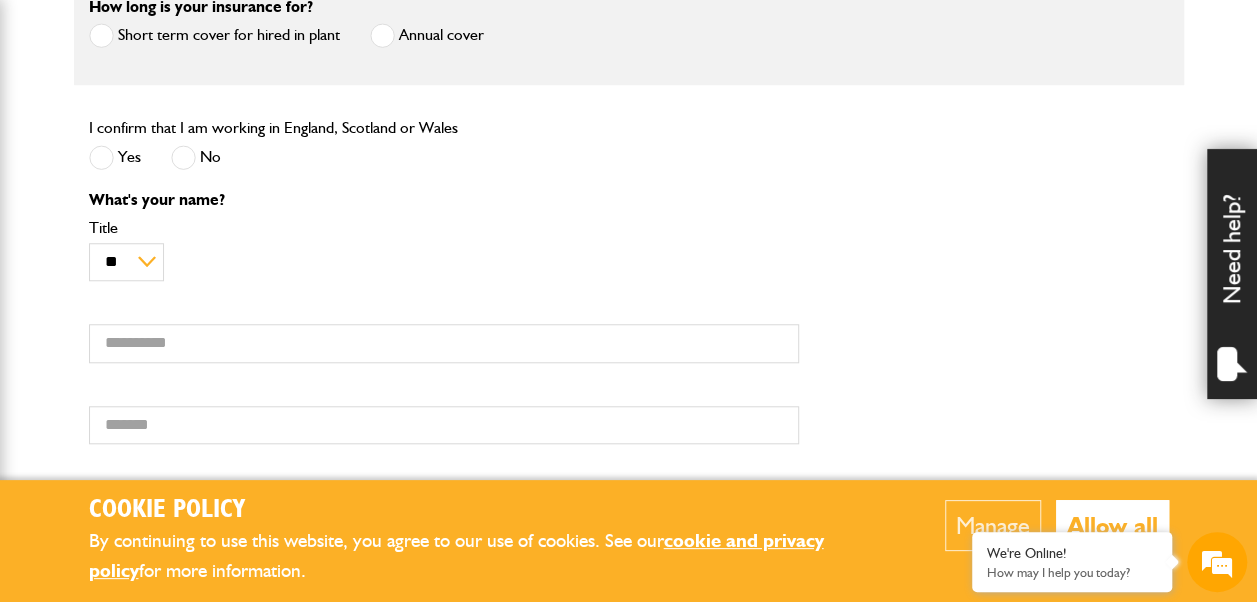 click on "Allow all" at bounding box center [1112, 525] 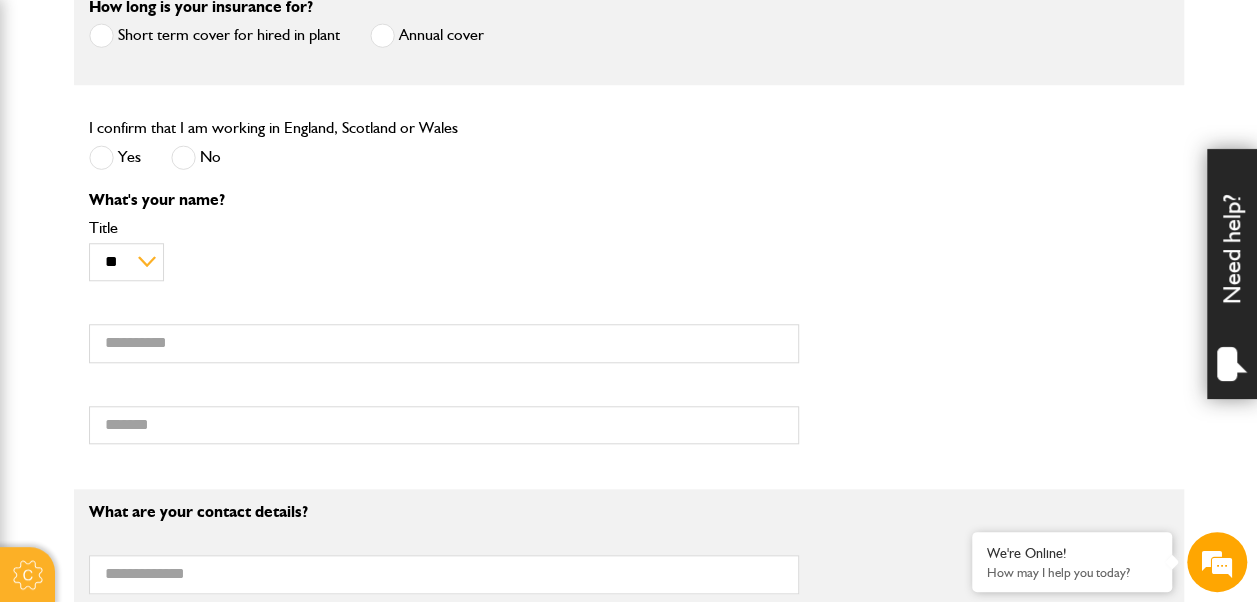 click on "What's your name?
**
***
****
**
Title
First name
Surname" at bounding box center (444, 326) 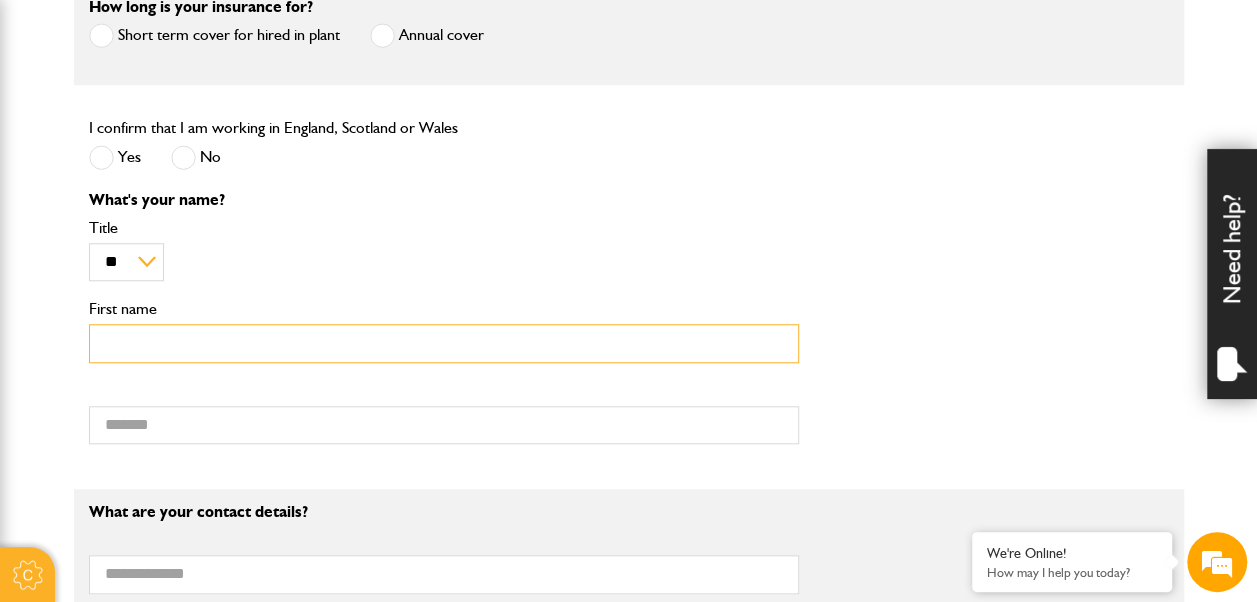 click on "First name" at bounding box center (444, 343) 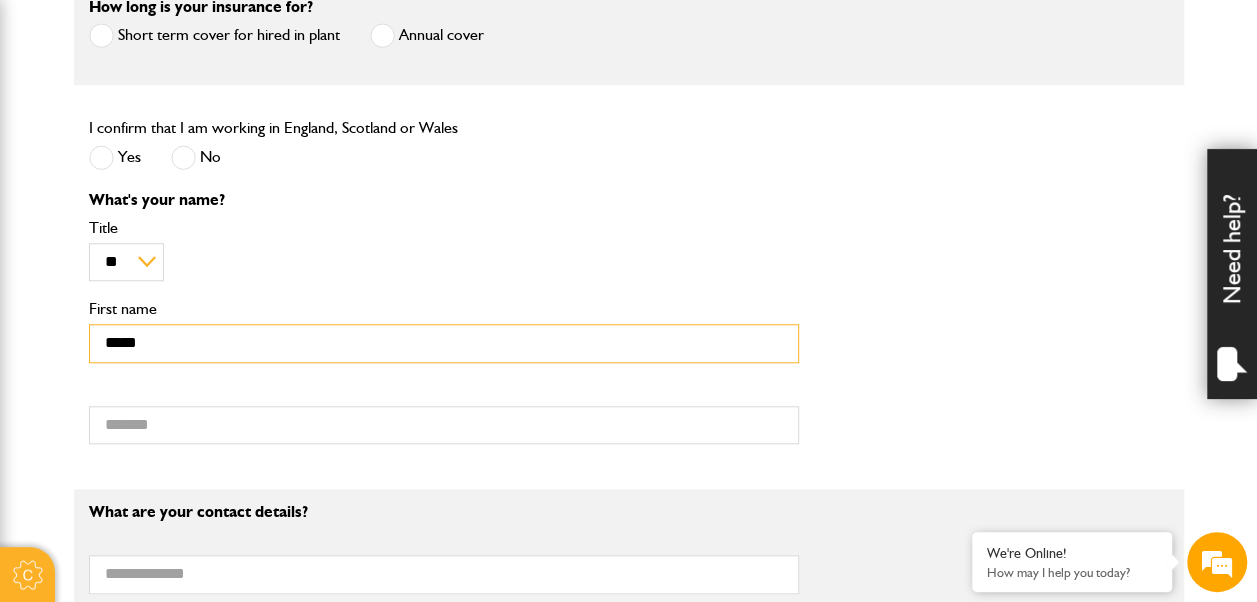 type on "******" 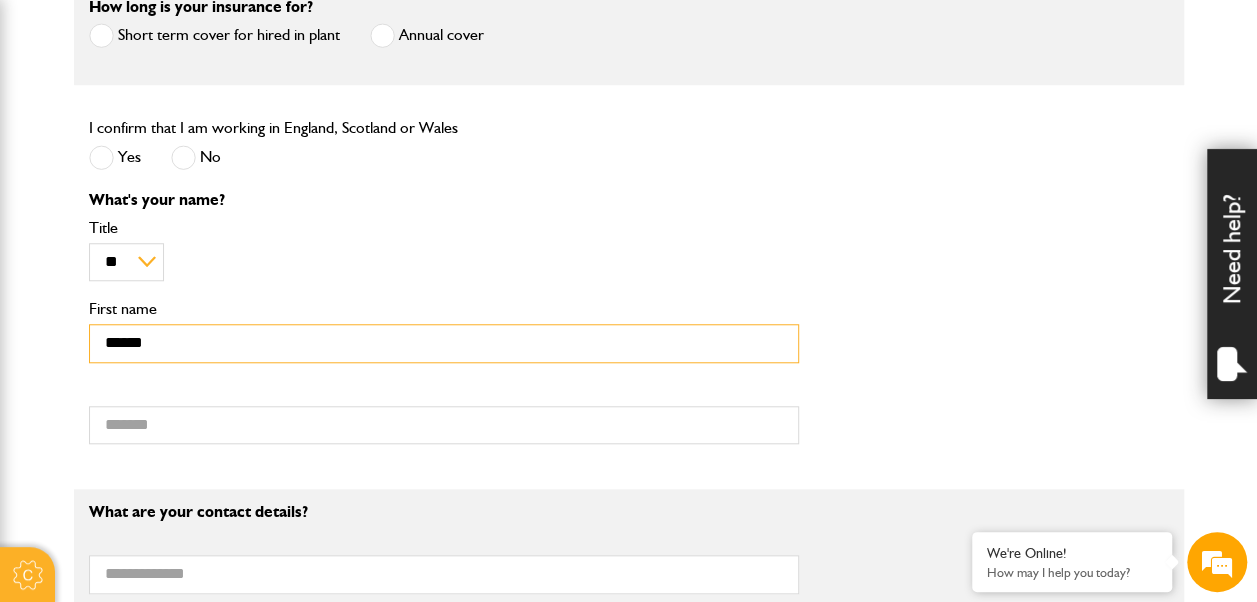 type on "********" 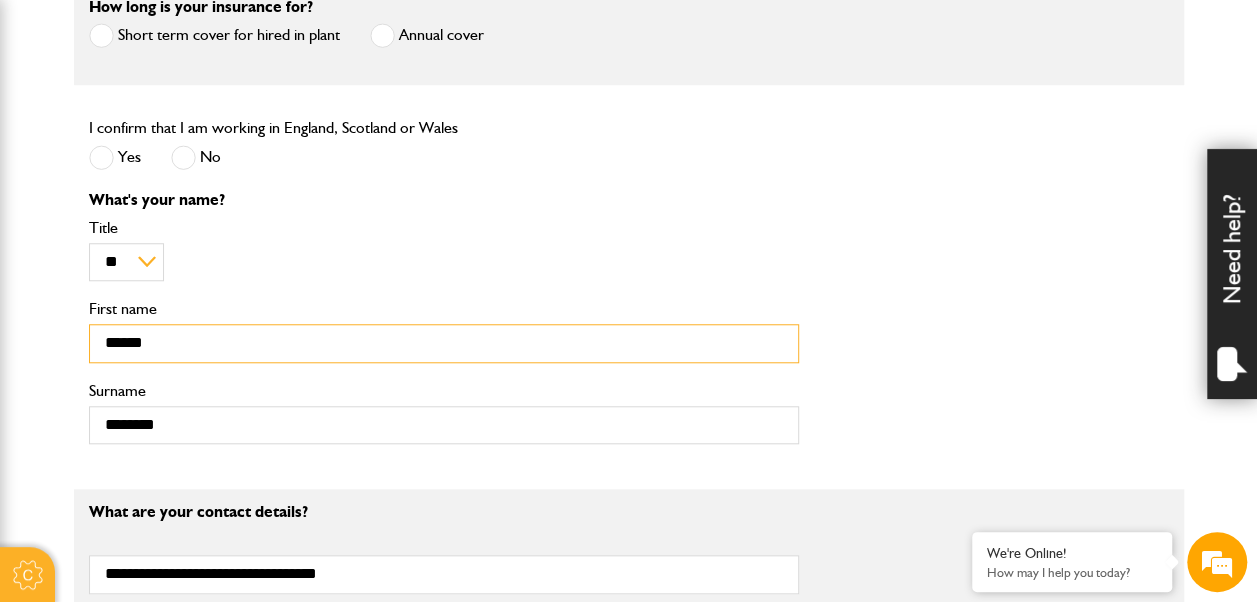 type on "******" 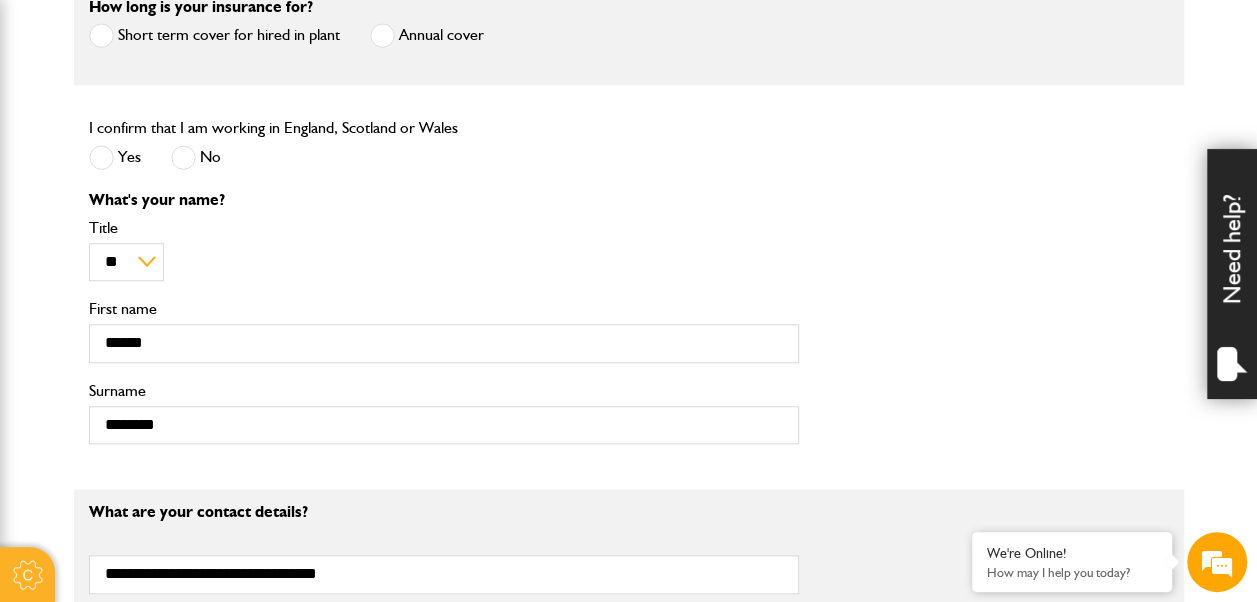 click on "Cookie Policy By continuing to use this website, you agree to our use of cookies. See our  cookie and privacy policy  for more information. Manage Allow all Cookie Options You can control which cookies we use with the form below. Please see our  cookie policy  for more information. Allow all Essential These cookies are needed for essential functions. They can't be switched off and they don't store any of your information. Analytics These cookies gather anonymous usage information and they don't store any of your information. Switching off these cookies will mean we can't gather information to improve your experience of using our site. Functional These cookies enable basic functionality. Switching off these cookies will mean that areas of our website can't work properly. Advertising These cookies help us to learn what you're interested in so we can show you relevant adverts. Switching off these cookies will mean we can't show you any personalised adverts. Personalisation Save preferences" at bounding box center (628, 628) 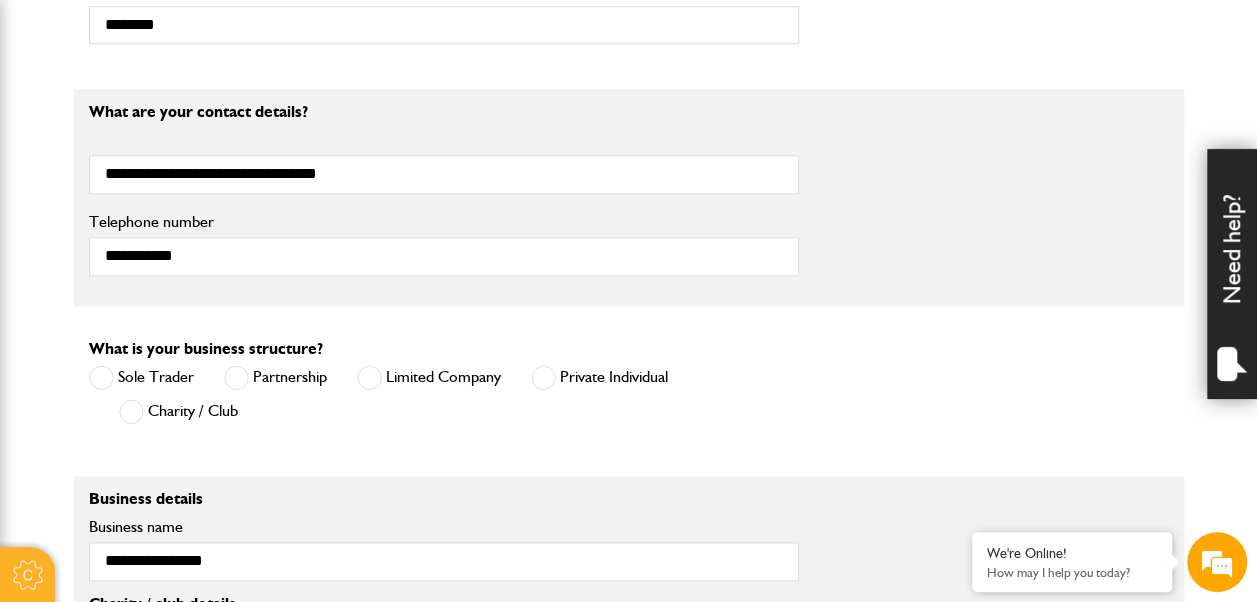 scroll, scrollTop: 1156, scrollLeft: 0, axis: vertical 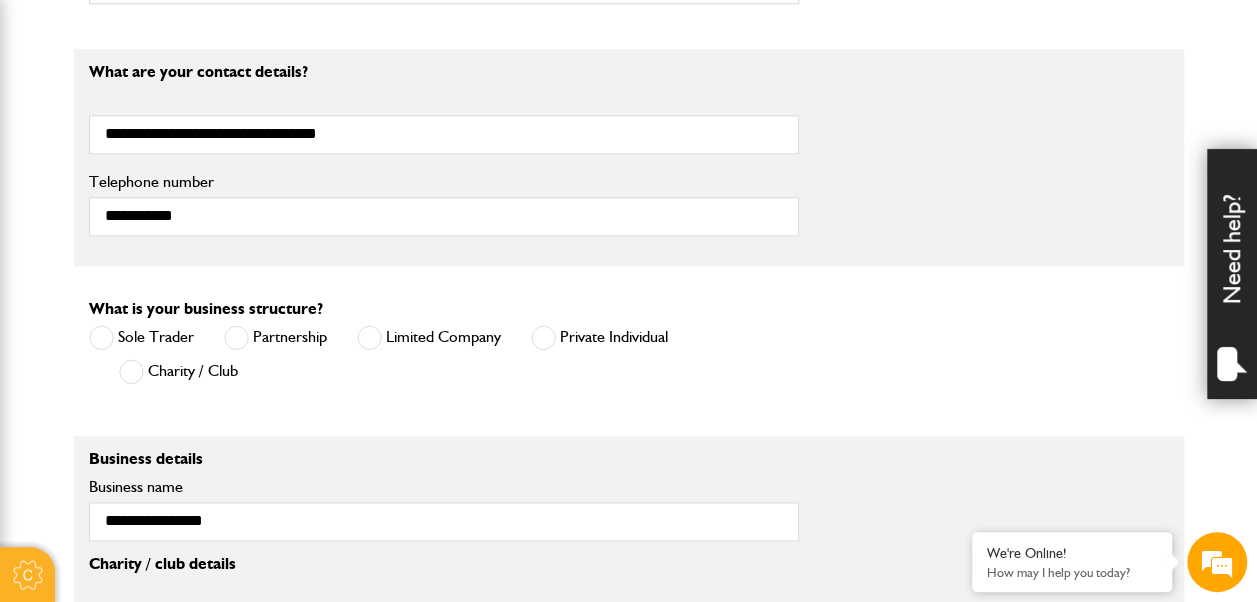 click at bounding box center (369, 337) 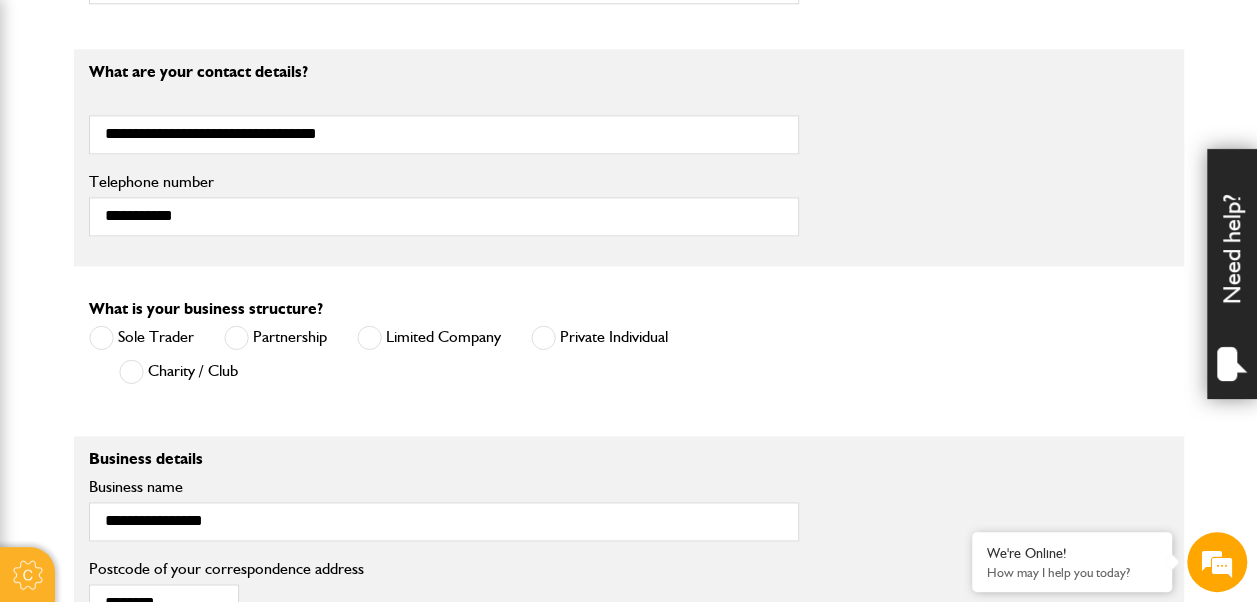 click on "Cookie Policy By continuing to use this website, you agree to our use of cookies. See our  cookie and privacy policy  for more information. Manage Allow all Cookie Options You can control which cookies we use with the form below. Please see our  cookie policy  for more information. Allow all Essential These cookies are needed for essential functions. They can't be switched off and they don't store any of your information. Analytics These cookies gather anonymous usage information and they don't store any of your information. Switching off these cookies will mean we can't gather information to improve your experience of using our site. Functional These cookies enable basic functionality. Switching off these cookies will mean that areas of our website can't work properly. Advertising These cookies help us to learn what you're interested in so we can show you relevant adverts. Switching off these cookies will mean we can't show you any personalised adverts. Personalisation Save preferences" at bounding box center [628, 95] 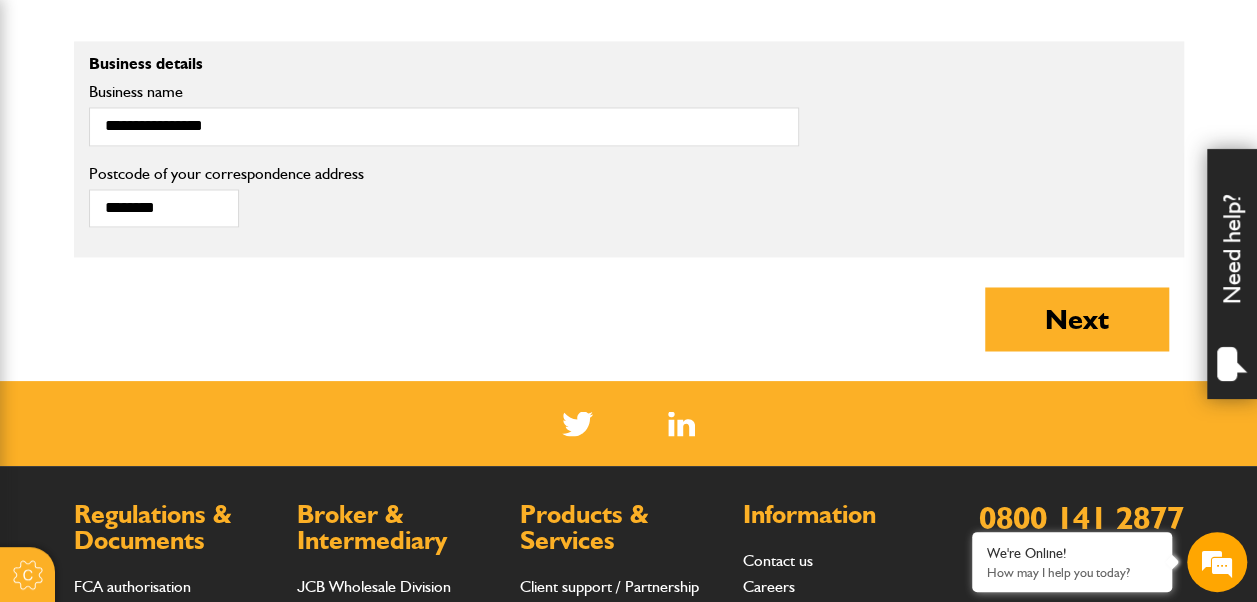 scroll, scrollTop: 1556, scrollLeft: 0, axis: vertical 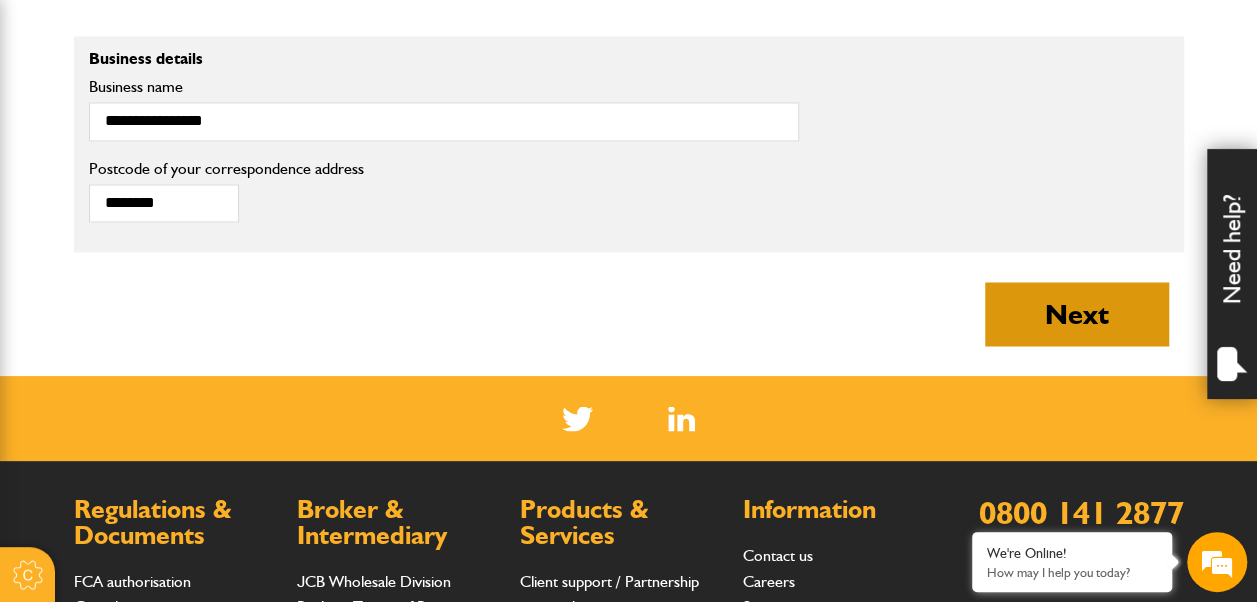 click on "Next" at bounding box center [1077, 314] 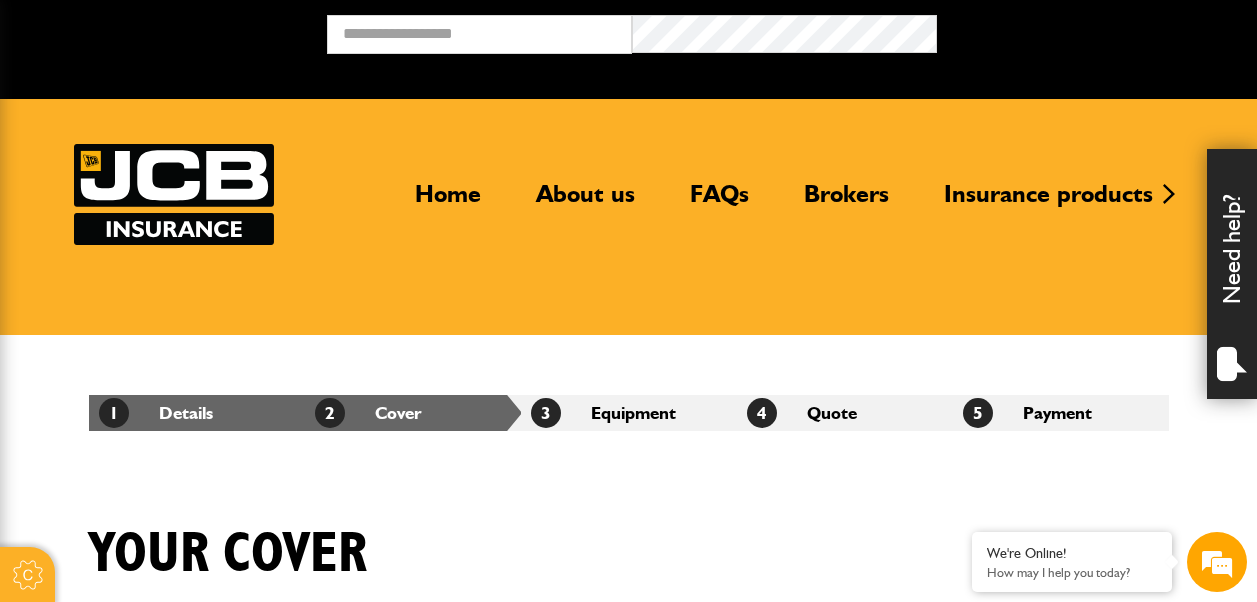 scroll, scrollTop: 0, scrollLeft: 0, axis: both 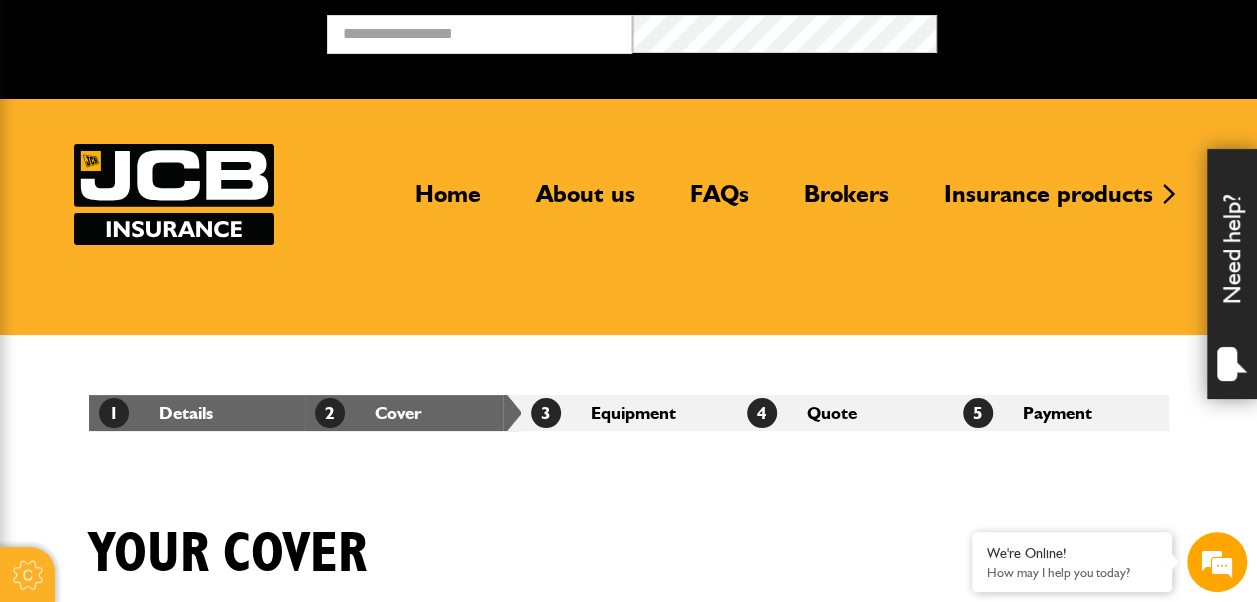 click on "Cookie Options You can control which cookies we use with the form below. Please see our  cookie policy  for more information. Allow all Essential These cookies are needed for essential functions. They can't be switched off and they don't store any of your information. Analytics These cookies gather anonymous usage information and they don't store any of your information. Switching off these cookies will mean we can't gather information to improve your experience of using our site. Functional These cookies enable basic functionality. Switching off these cookies will mean that areas of our website can't work properly. Advertising These cookies help us to learn what you're interested in so we can show you relevant adverts. Switching off these cookies will mean we can't show you any personalised adverts. Personalisation These cookies help us to learn what you're interested in so we can show you relevant content while you use our site. Save preferences
Broker Login" at bounding box center (628, 1257) 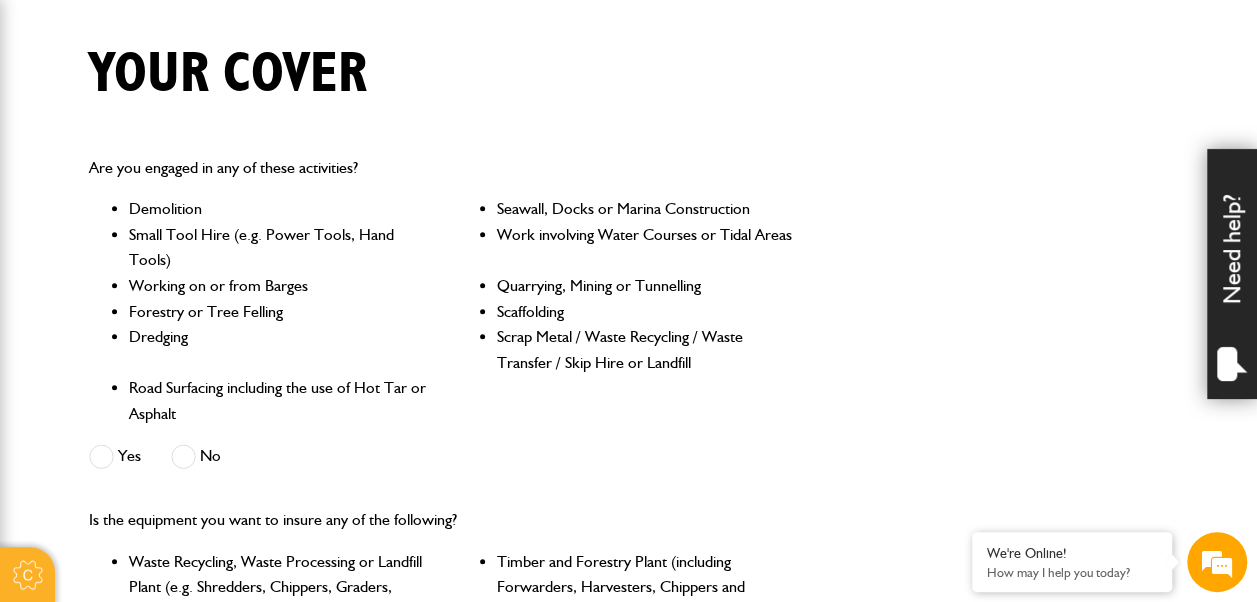 scroll, scrollTop: 520, scrollLeft: 0, axis: vertical 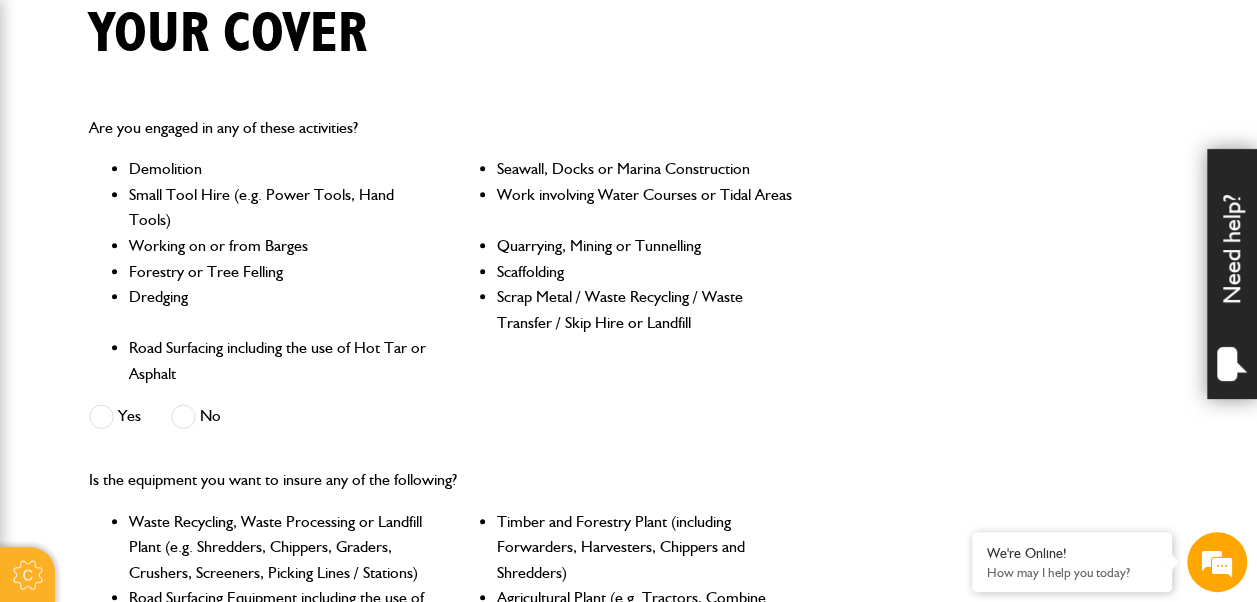 click at bounding box center (183, 416) 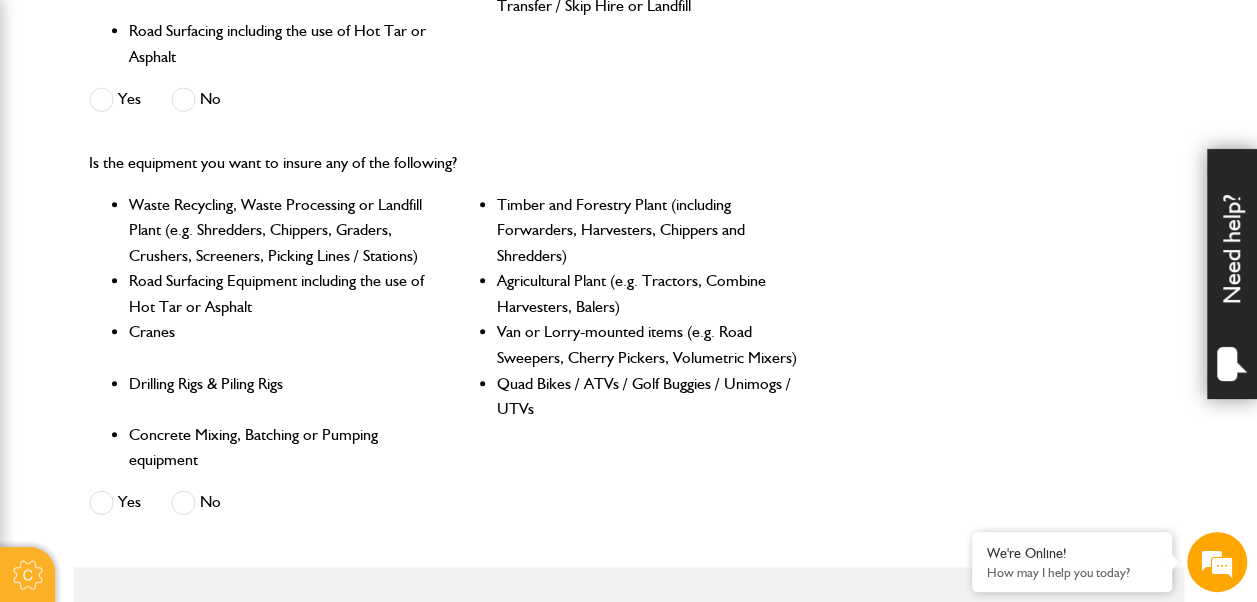 scroll, scrollTop: 840, scrollLeft: 0, axis: vertical 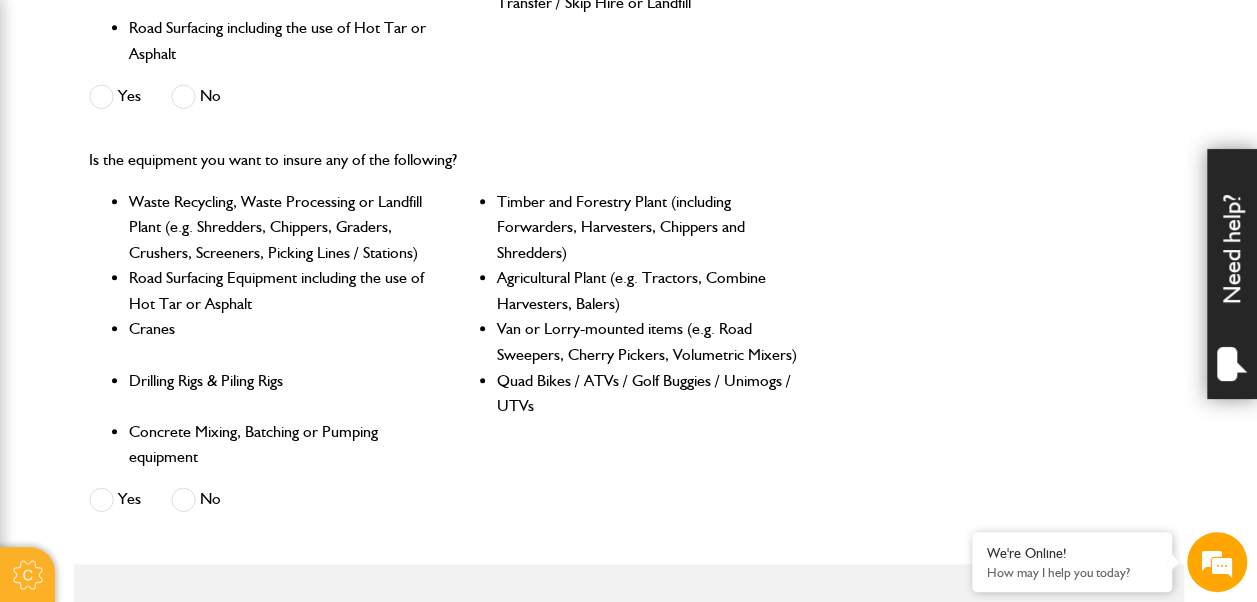 click at bounding box center (183, 499) 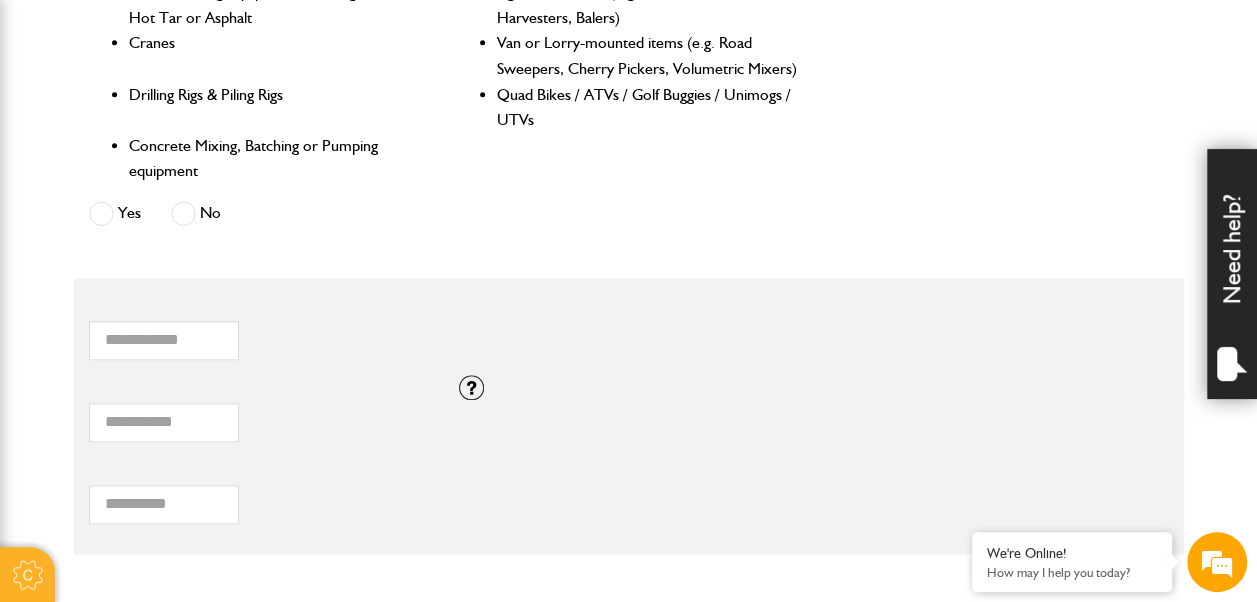 scroll, scrollTop: 1160, scrollLeft: 0, axis: vertical 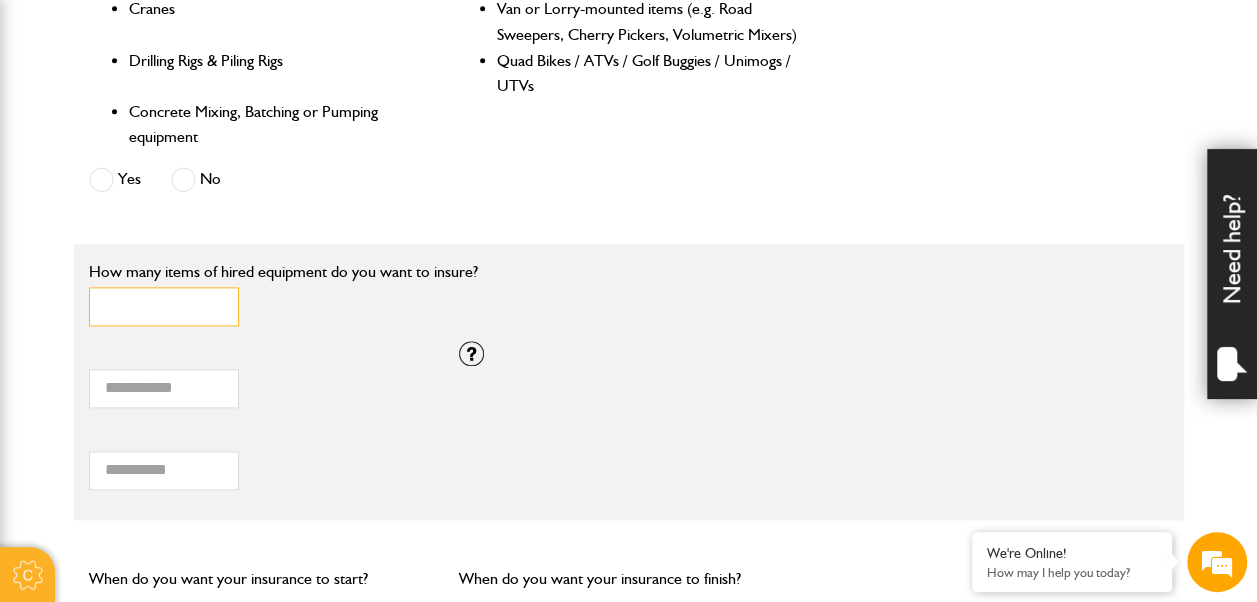 click on "*" at bounding box center (164, 306) 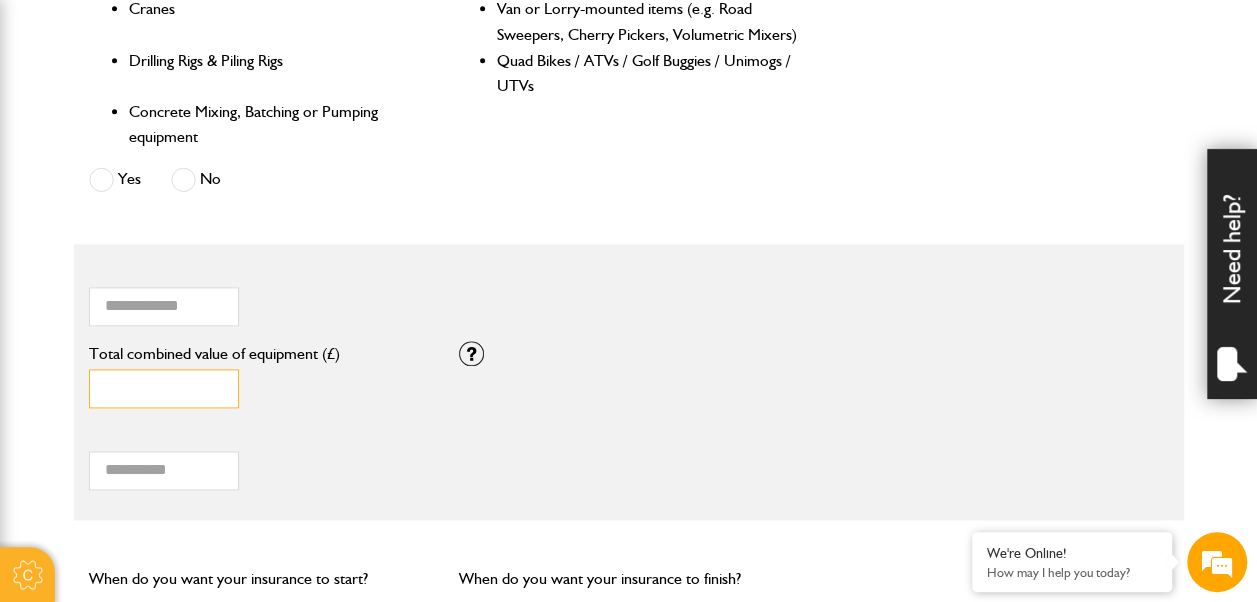 click on "*" at bounding box center (164, 388) 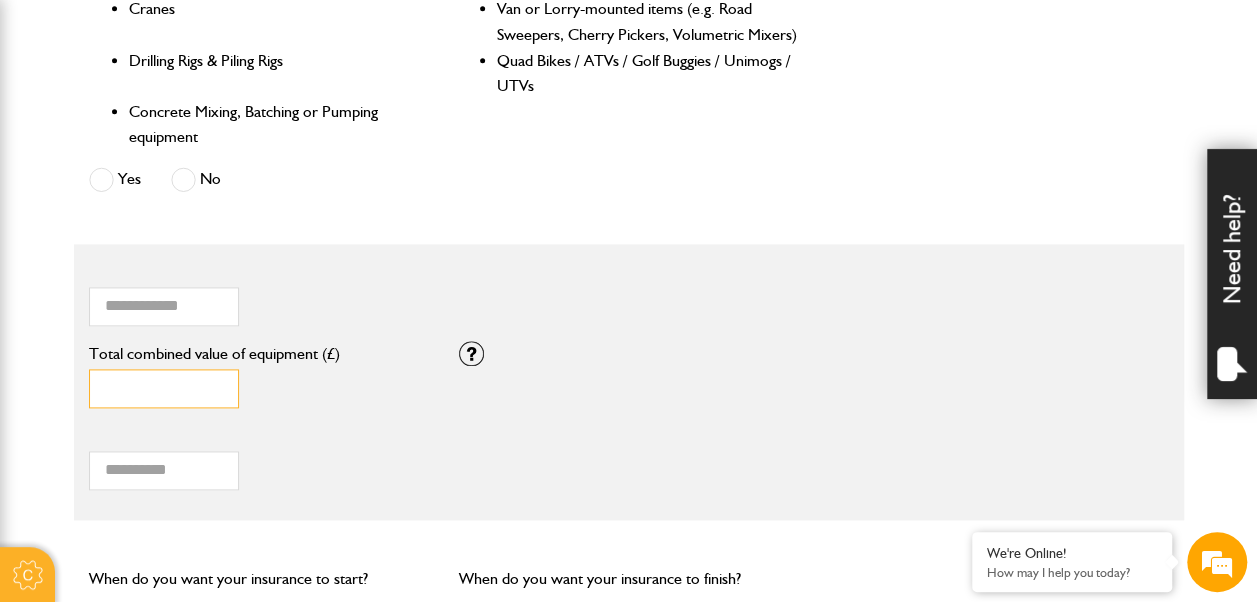 click on "*****" at bounding box center (164, 388) 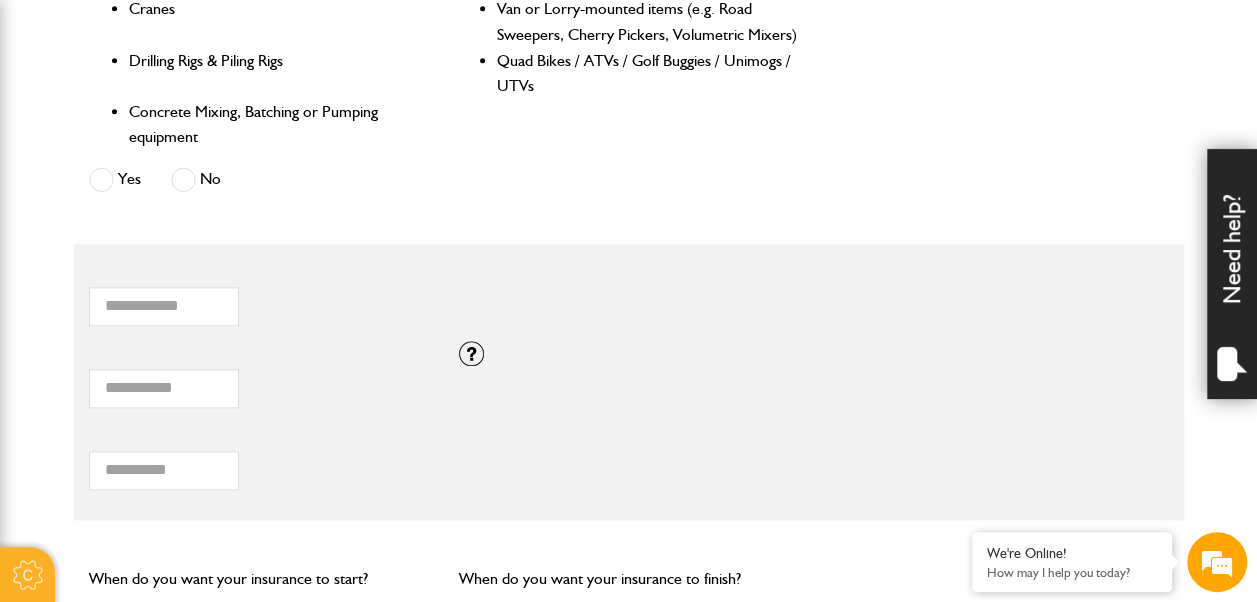 click on "******
Total combined value of equipment (£)" at bounding box center (259, 382) 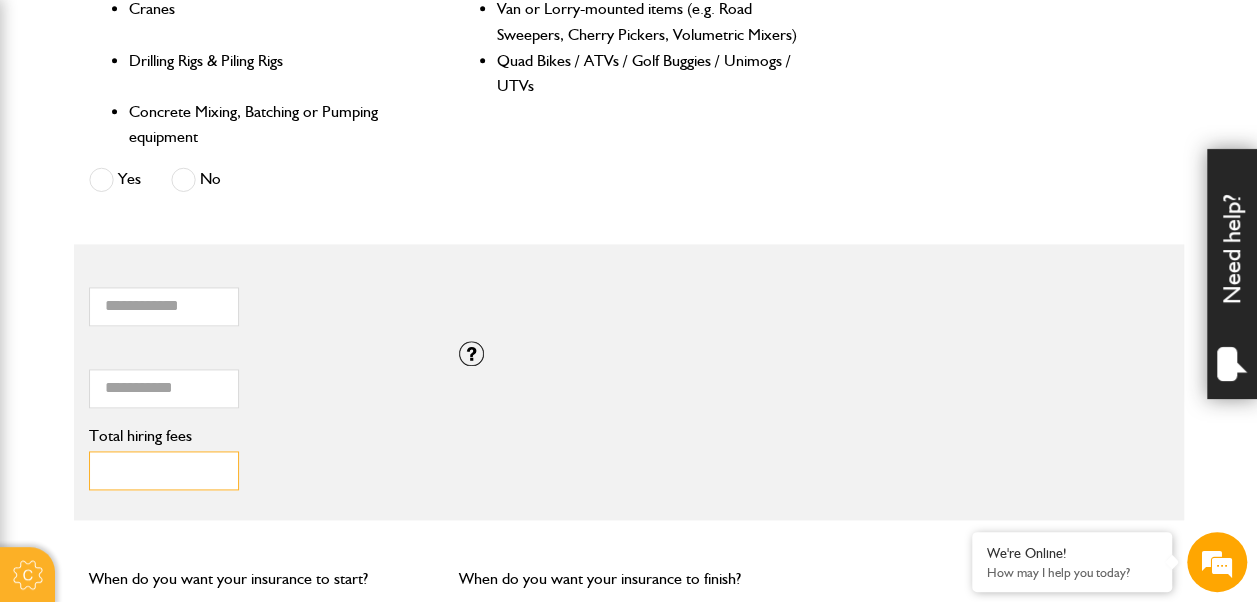 click on "Total hiring fees" at bounding box center (164, 470) 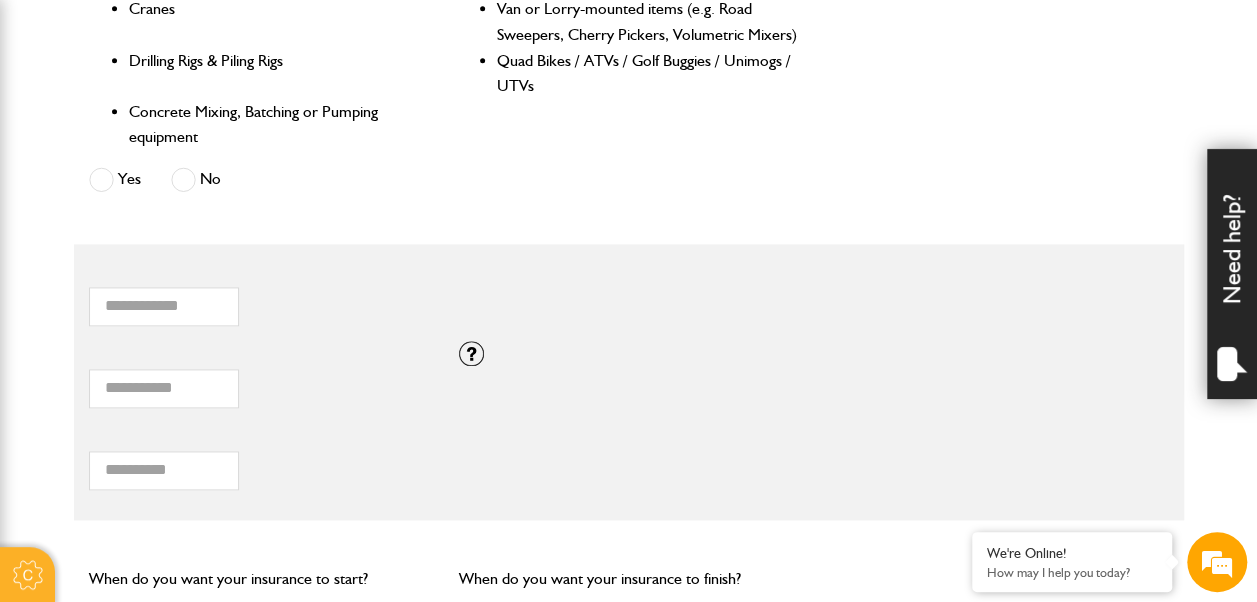 click on "****
Total hiring fees
Please enter a minimum value of 25 for total hiring fees." at bounding box center (629, 464) 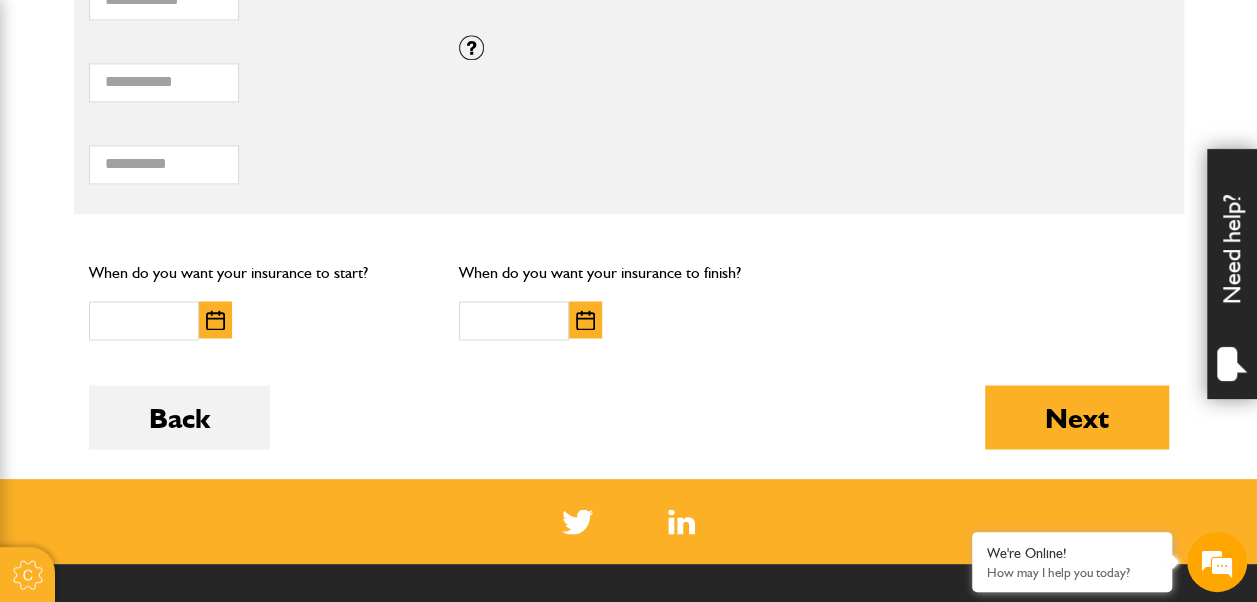 scroll, scrollTop: 1480, scrollLeft: 0, axis: vertical 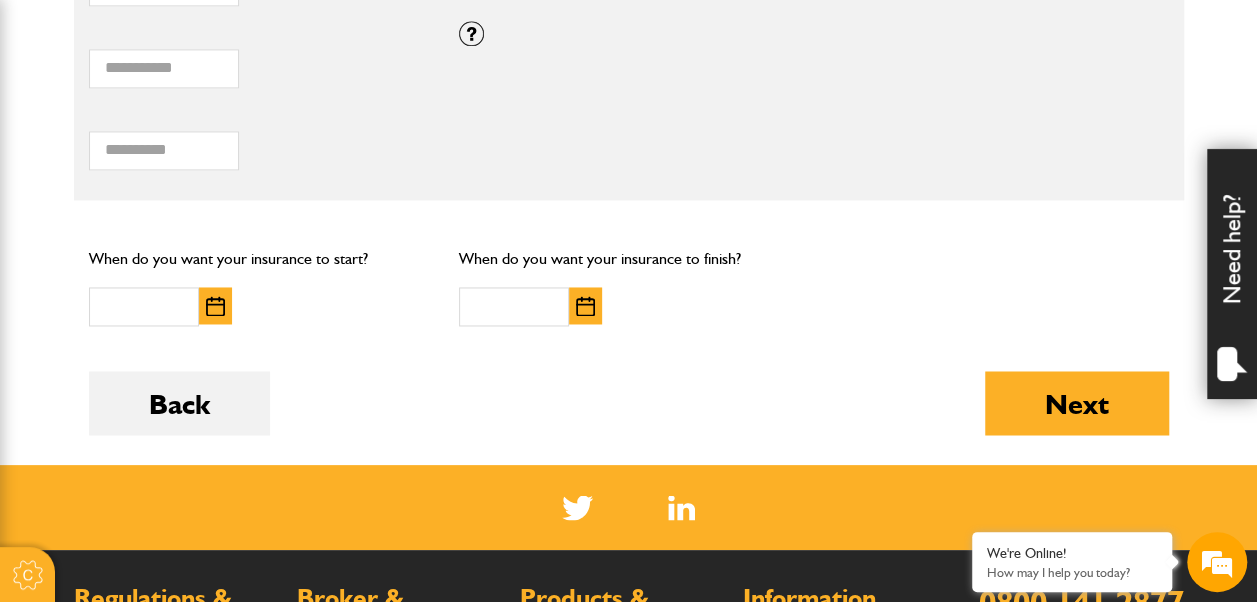 click at bounding box center (215, 306) 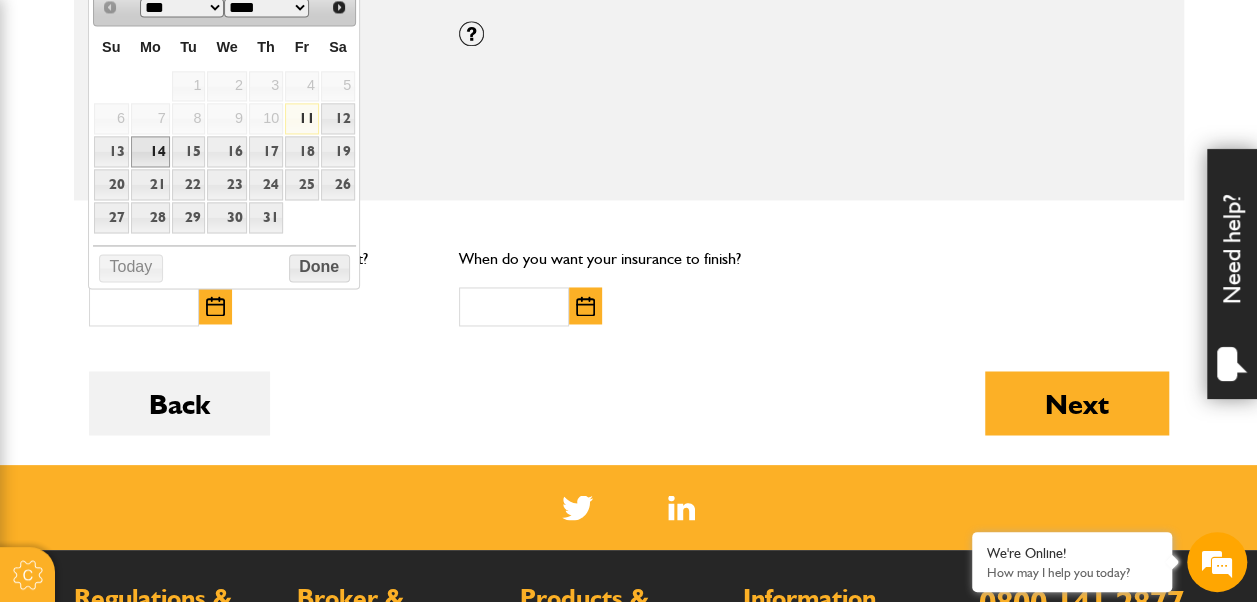 click on "14" at bounding box center (150, 151) 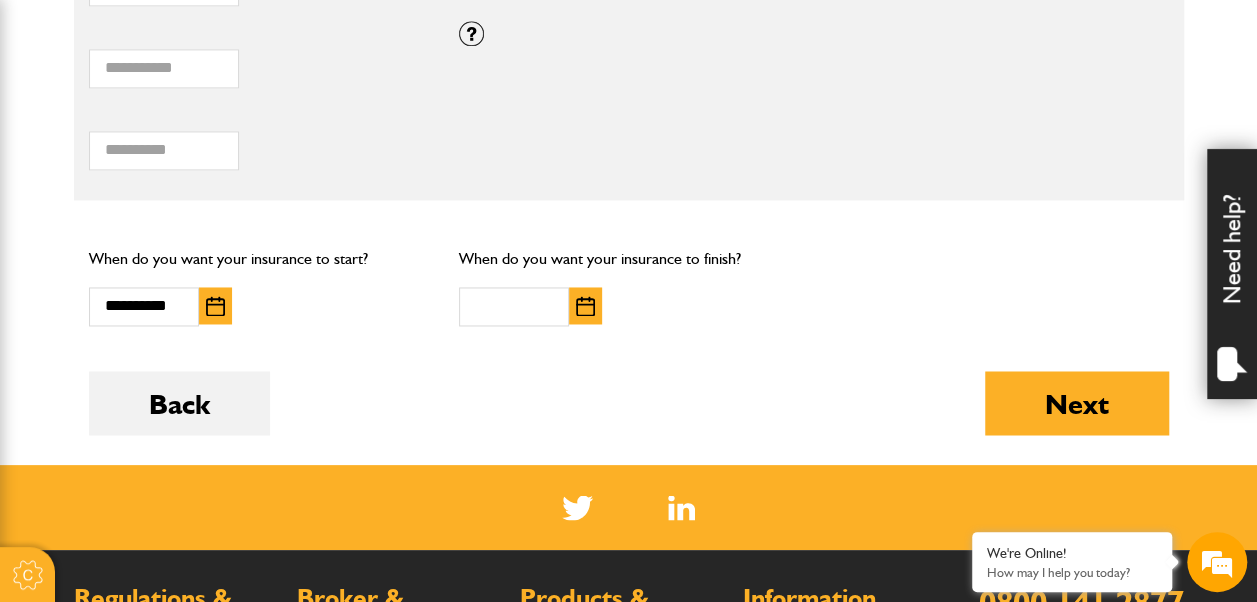 click at bounding box center (585, 306) 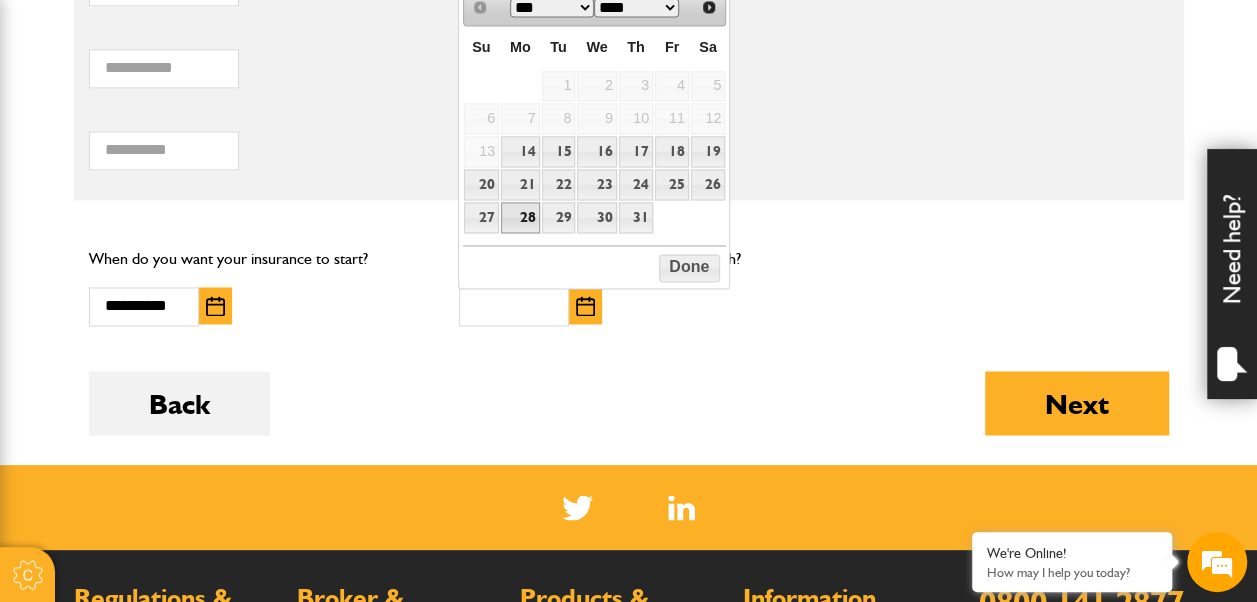 click on "28" at bounding box center [520, 217] 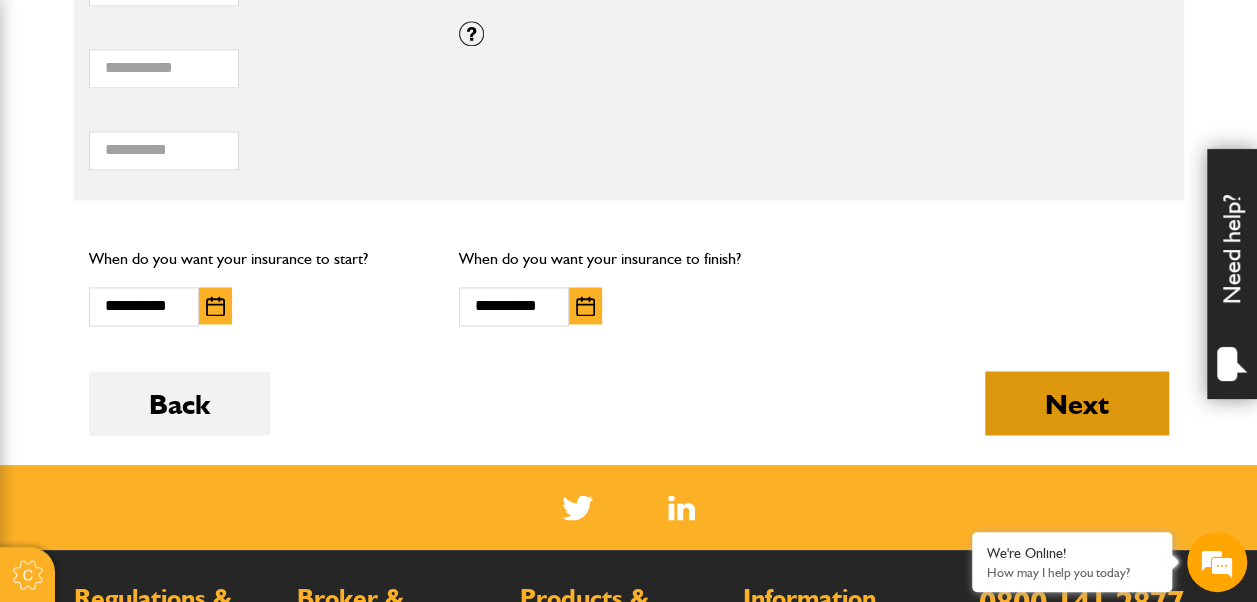 click on "Next" at bounding box center [1077, 403] 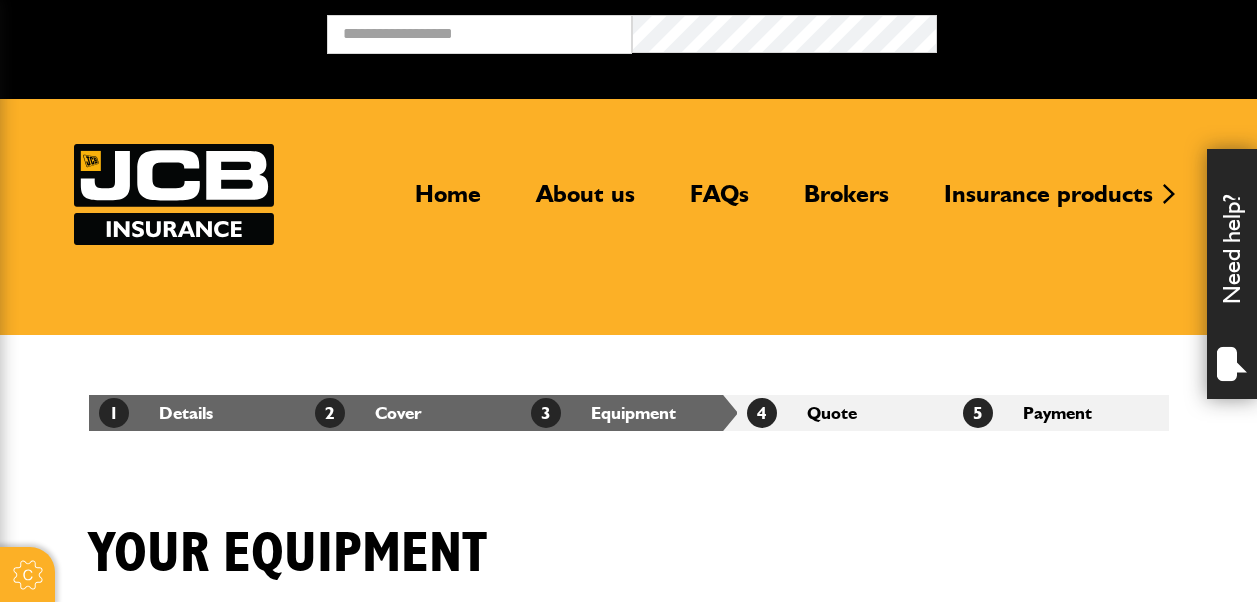 scroll, scrollTop: 0, scrollLeft: 0, axis: both 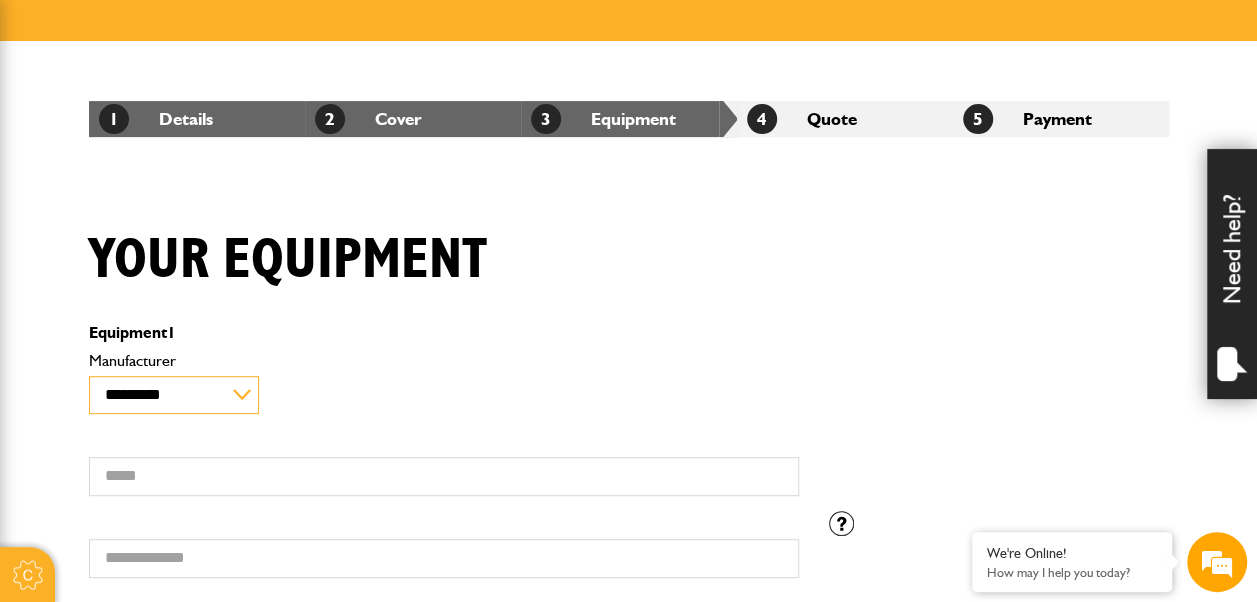 click on "**********" at bounding box center [174, 395] 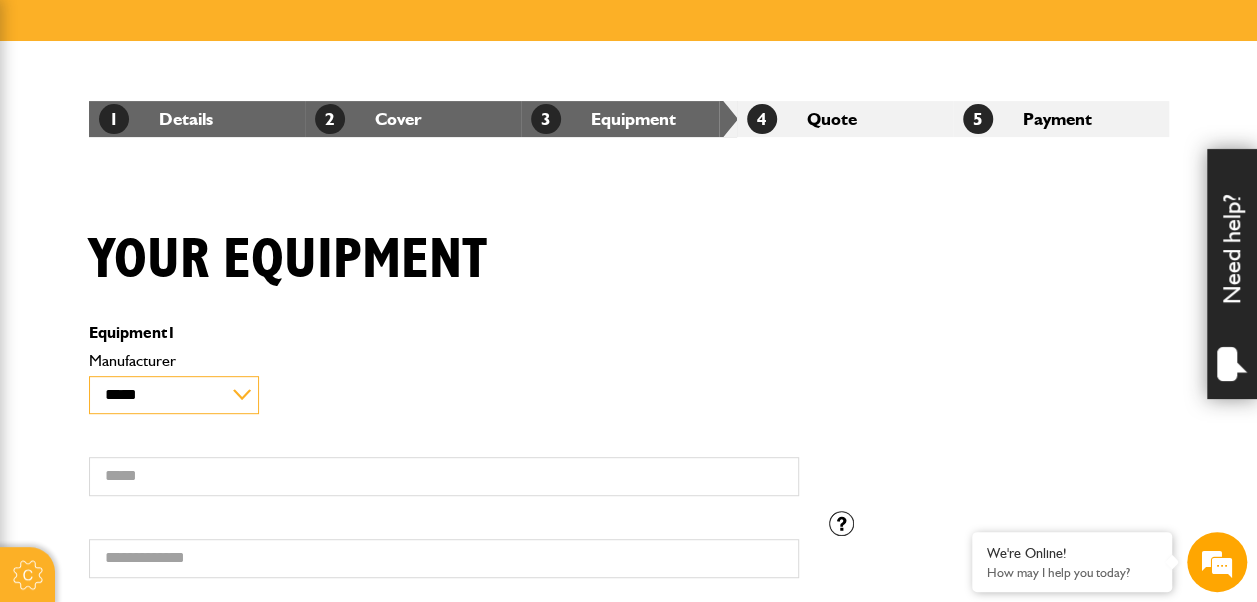 click on "**********" at bounding box center (174, 395) 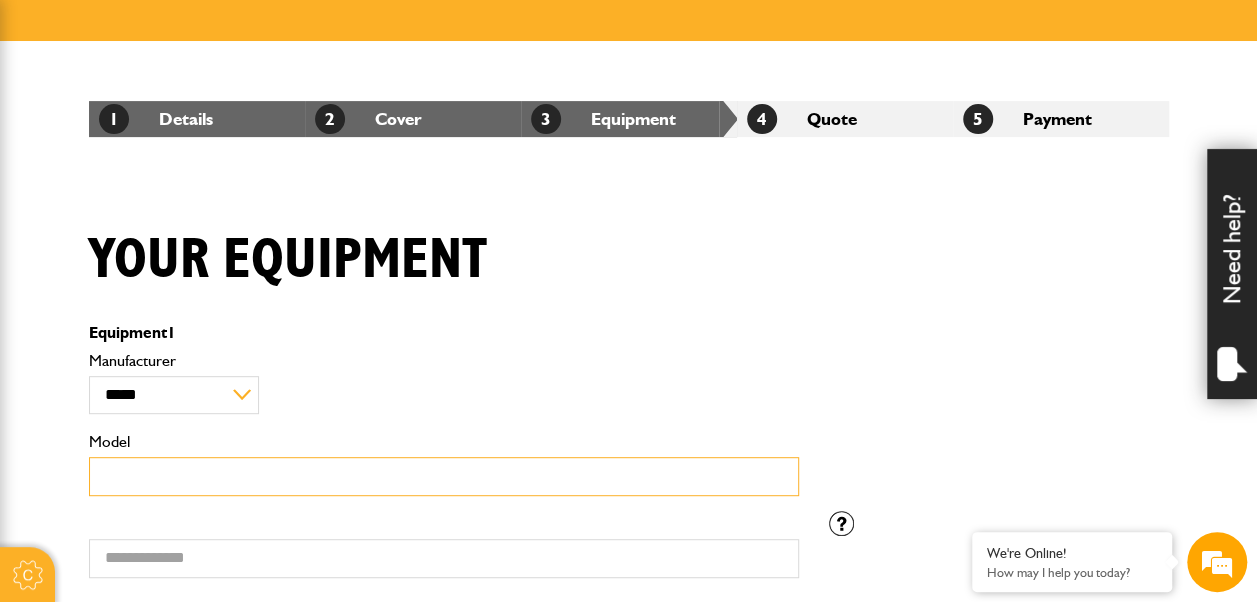 click on "Model" at bounding box center (444, 476) 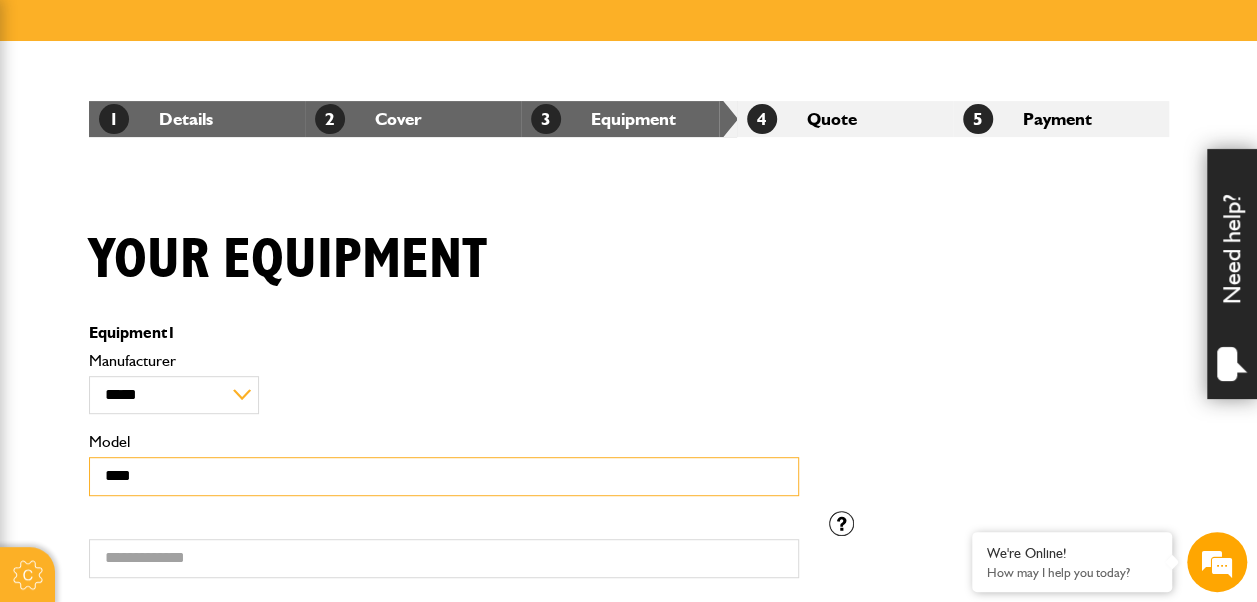 type on "****" 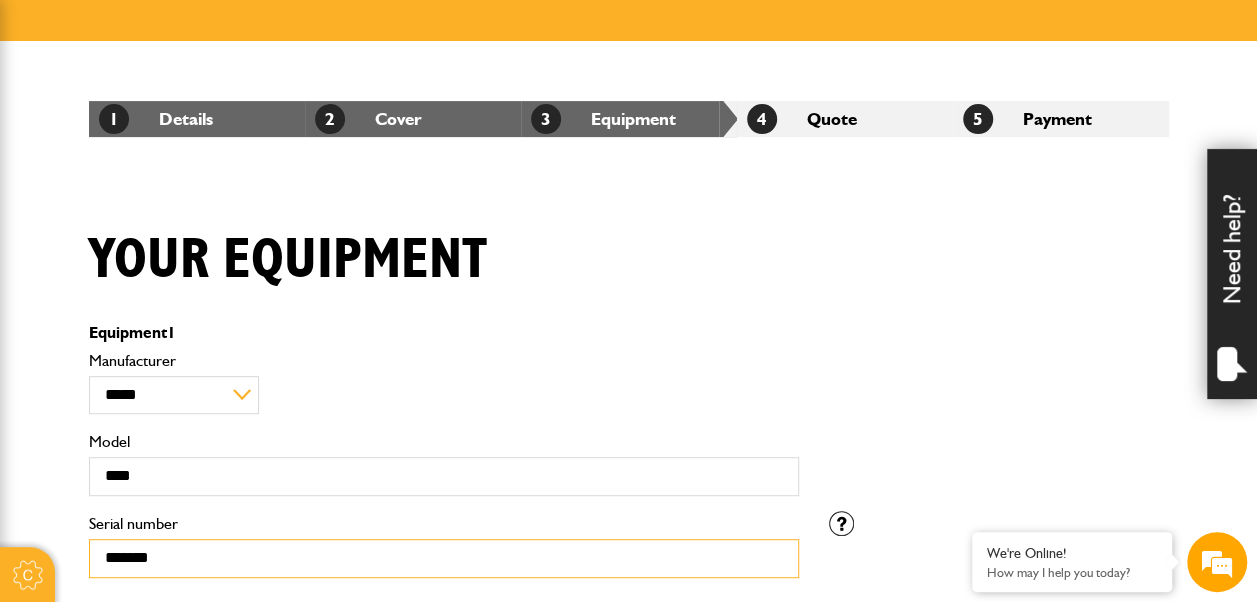 type on "*******" 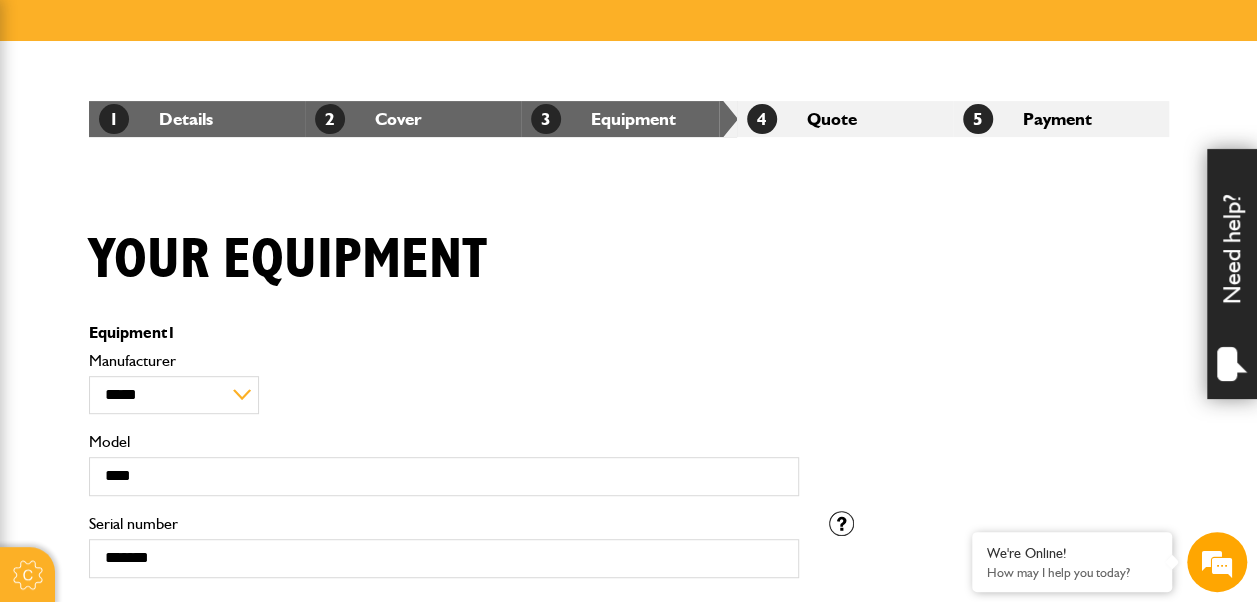 click on "Cookie Options You can control which cookies we use with the form below. Please see our  cookie policy  for more information. Allow all Essential These cookies are needed for essential functions. They can't be switched off and they don't store any of your information. Analytics These cookies gather anonymous usage information and they don't store any of your information. Switching off these cookies will mean we can't gather information to improve your experience of using our site. Functional These cookies enable basic functionality. Switching off these cookies will mean that areas of our website can't work properly. Advertising These cookies help us to learn what you're interested in so we can show you relevant adverts. Switching off these cookies will mean we can't show you any personalised adverts. Personalisation These cookies help us to learn what you're interested in so we can show you relevant content while you use our site. Save preferences
Broker Login" at bounding box center [628, 945] 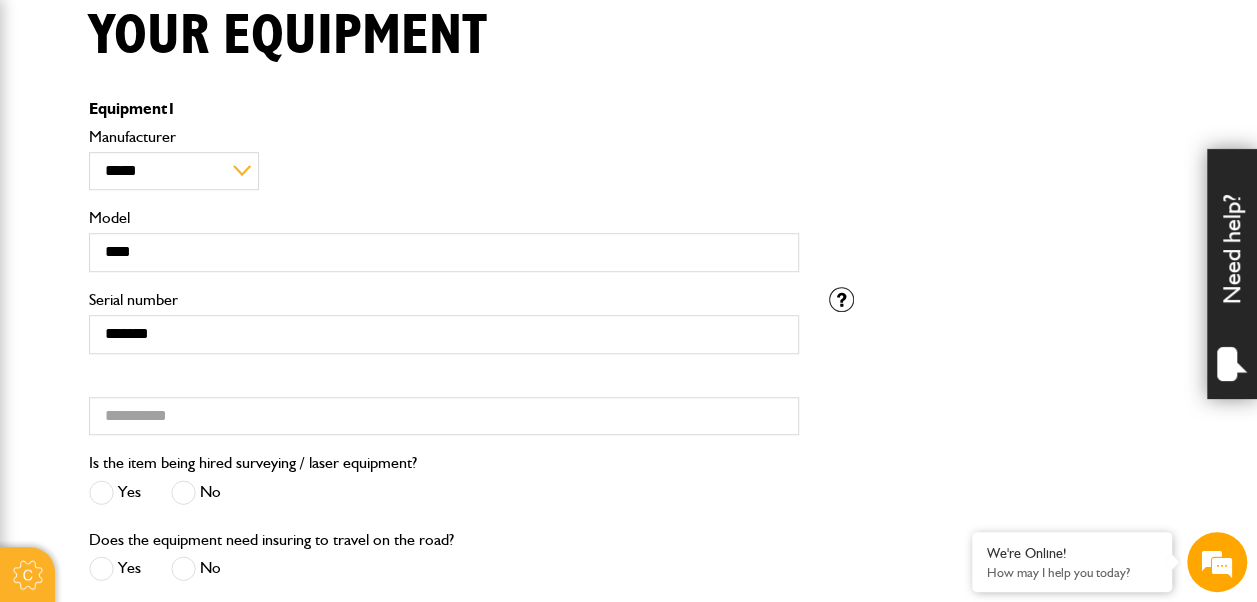 scroll, scrollTop: 534, scrollLeft: 0, axis: vertical 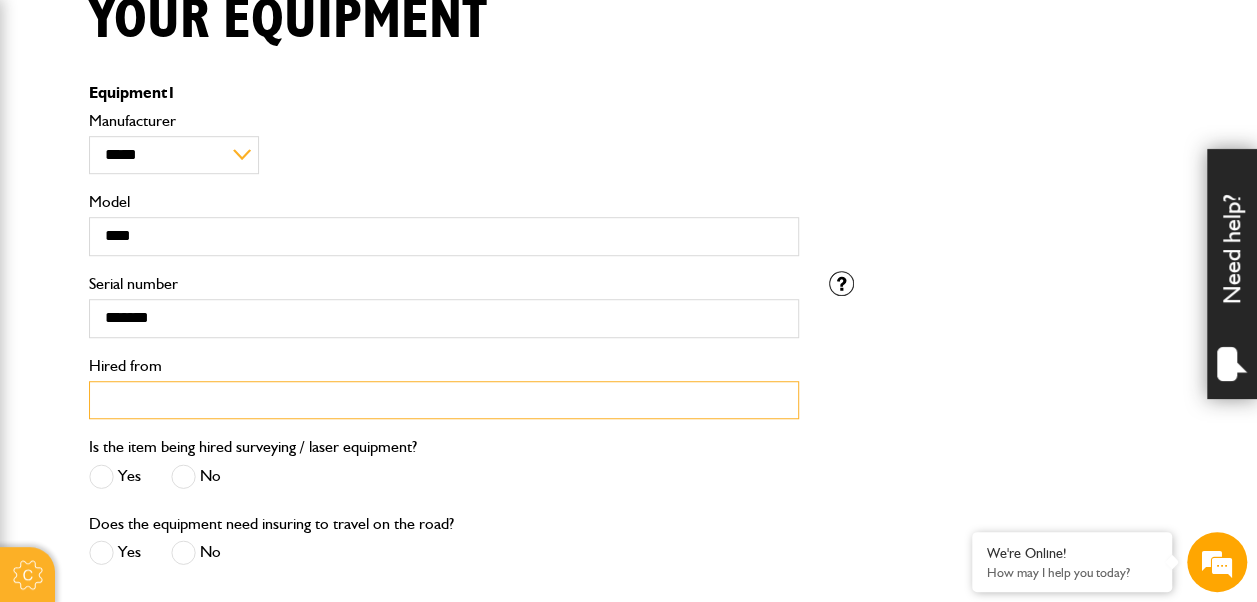 click on "Hired from" at bounding box center (444, 400) 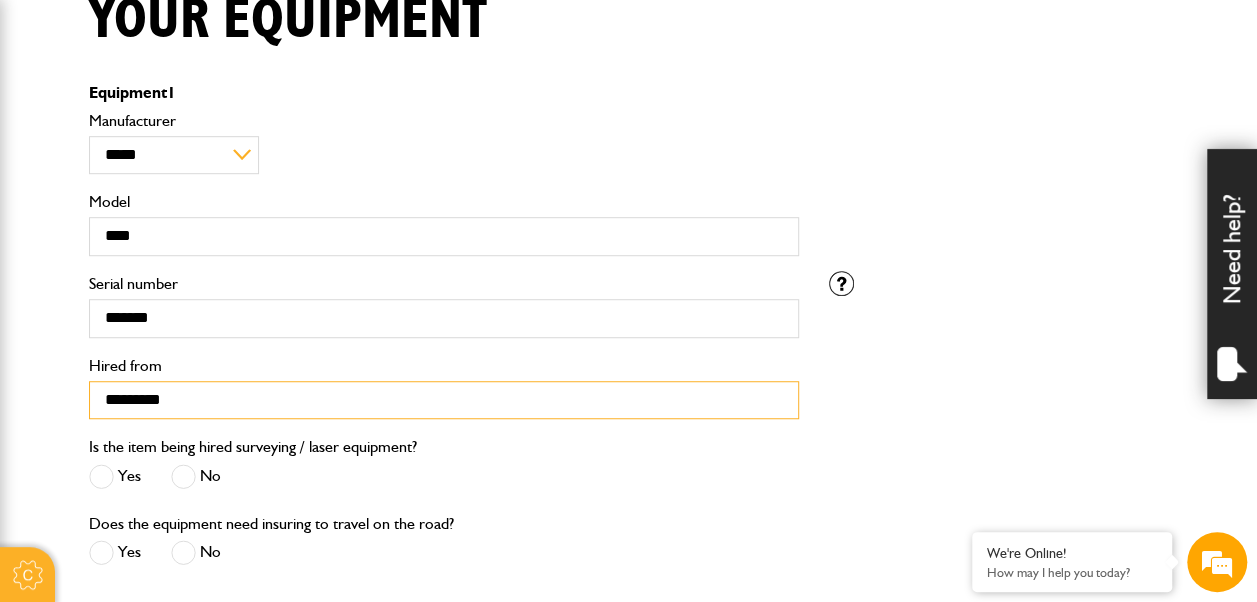 type on "*********" 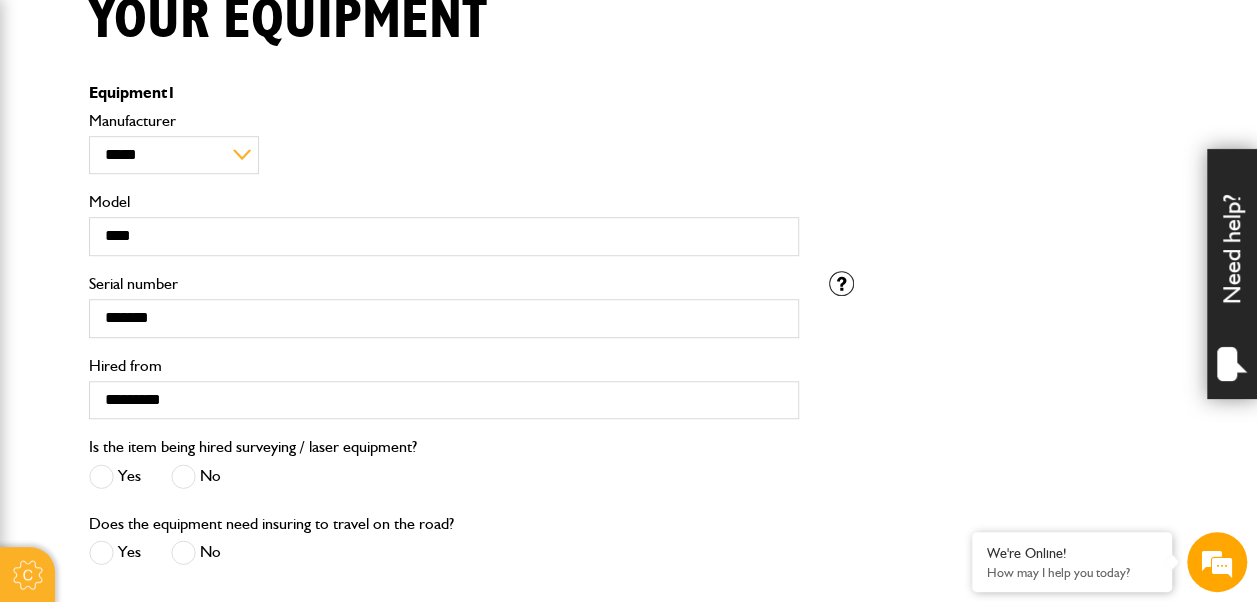 click at bounding box center [183, 476] 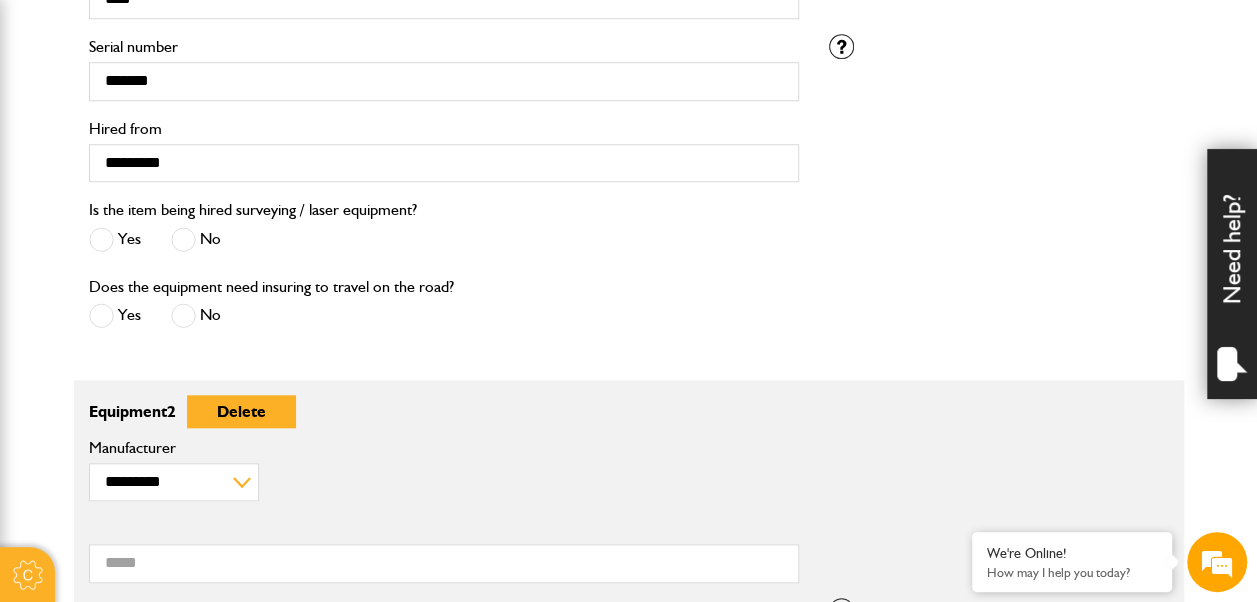 scroll, scrollTop: 774, scrollLeft: 0, axis: vertical 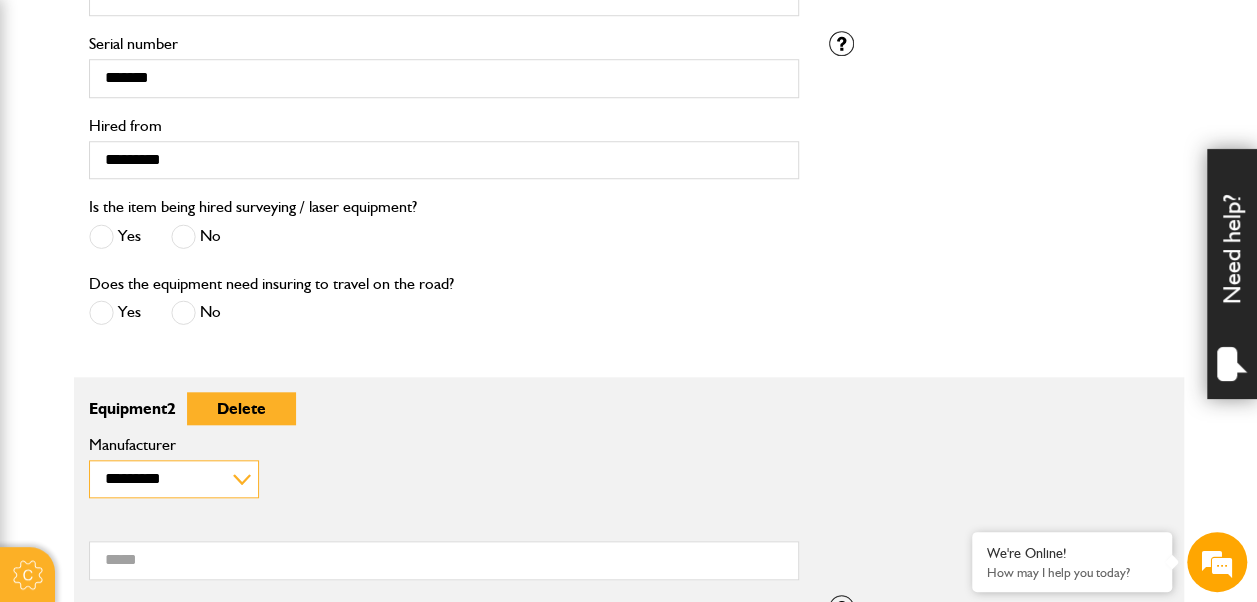 click on "**********" at bounding box center [174, 479] 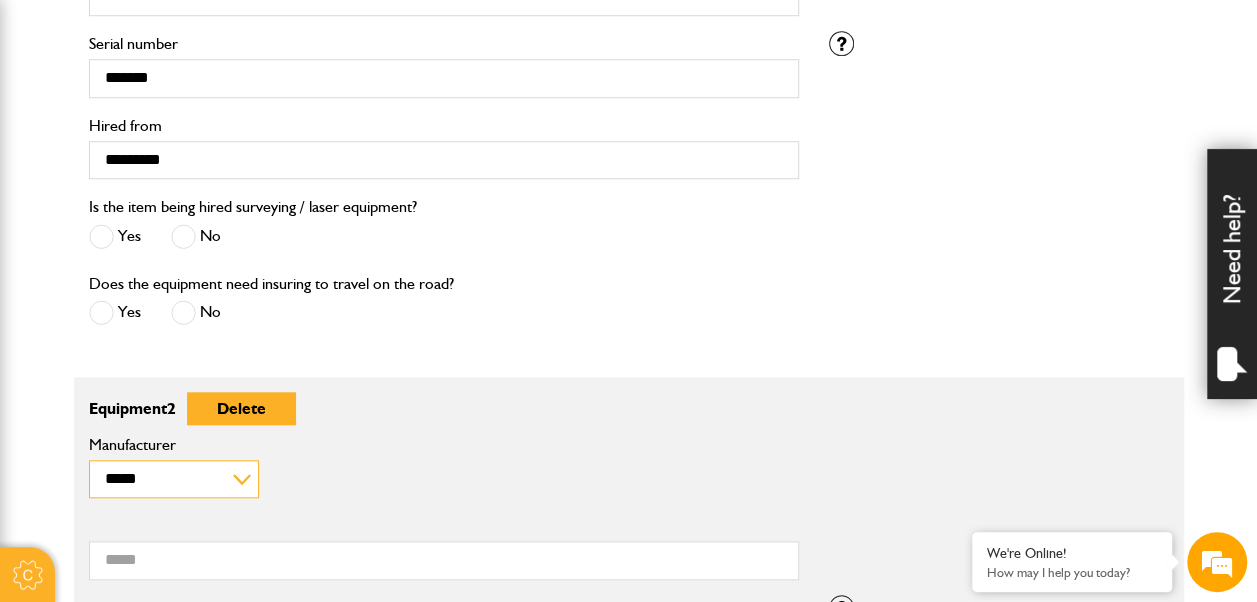 click on "**********" at bounding box center (174, 479) 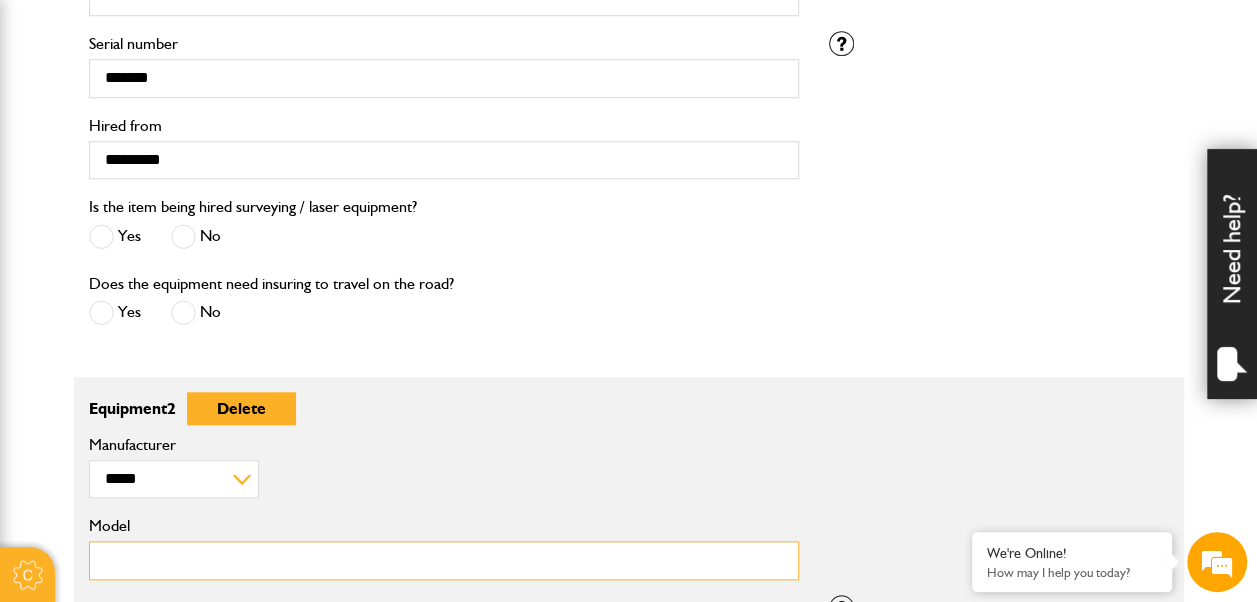 click on "Model" at bounding box center (444, 560) 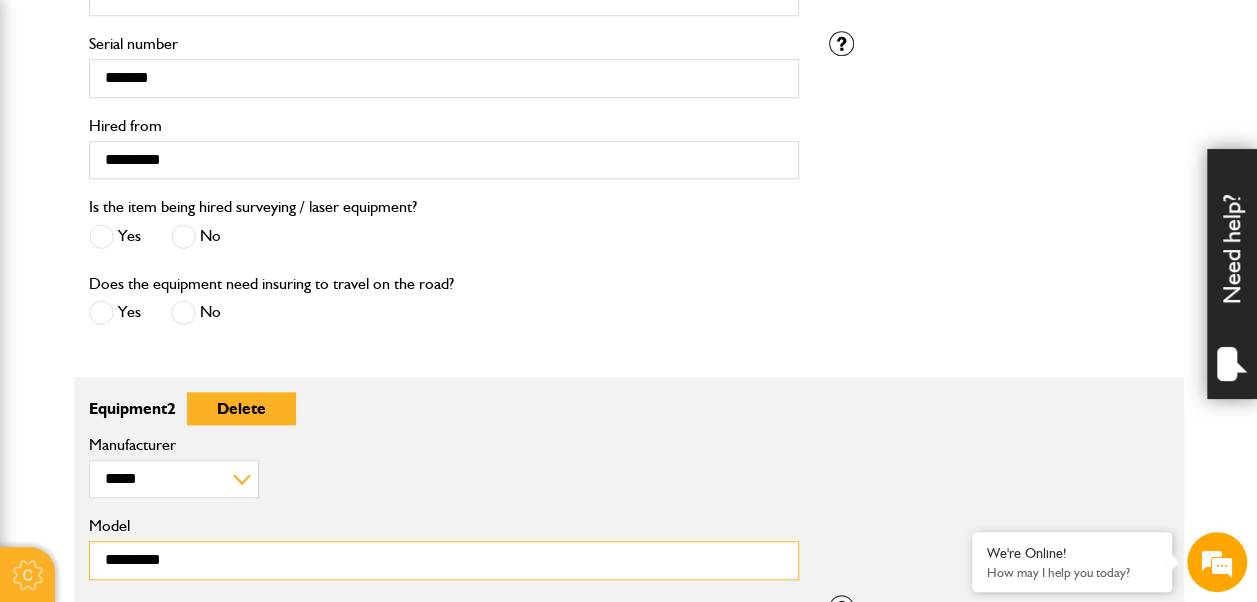 type on "*********" 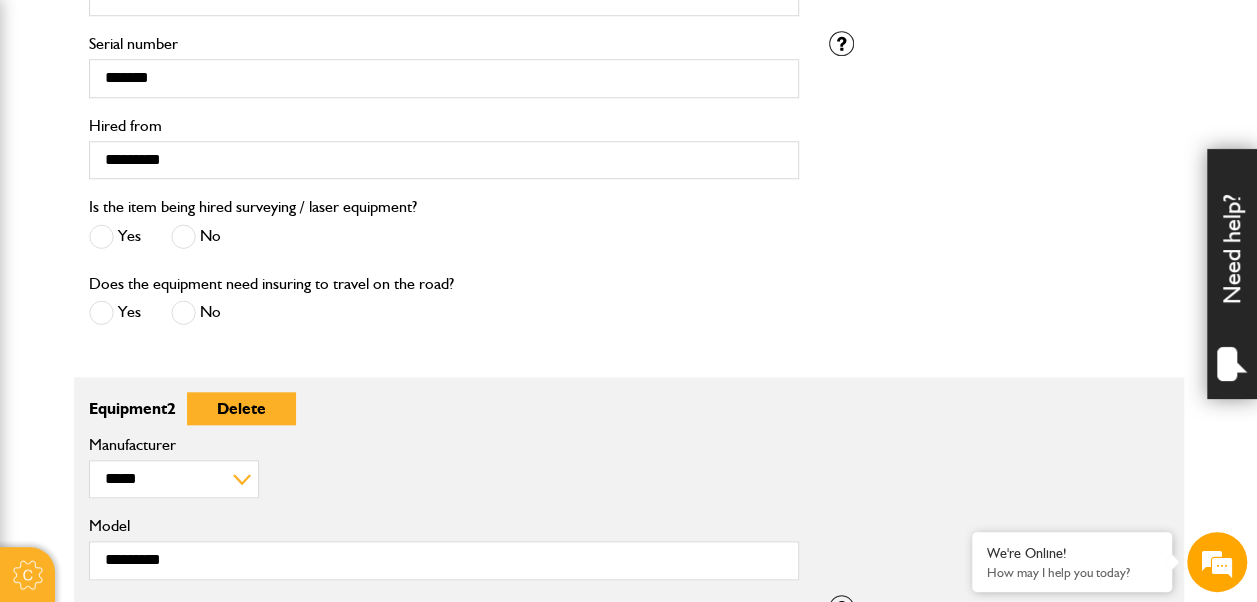 scroll, scrollTop: 1110, scrollLeft: 0, axis: vertical 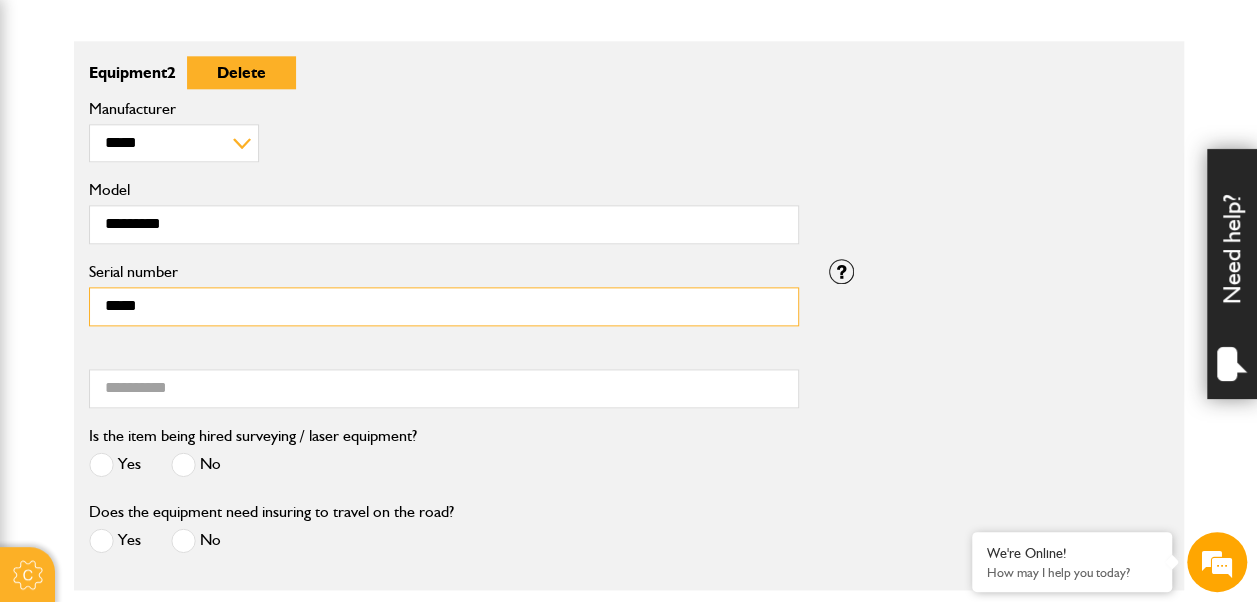 type on "*****" 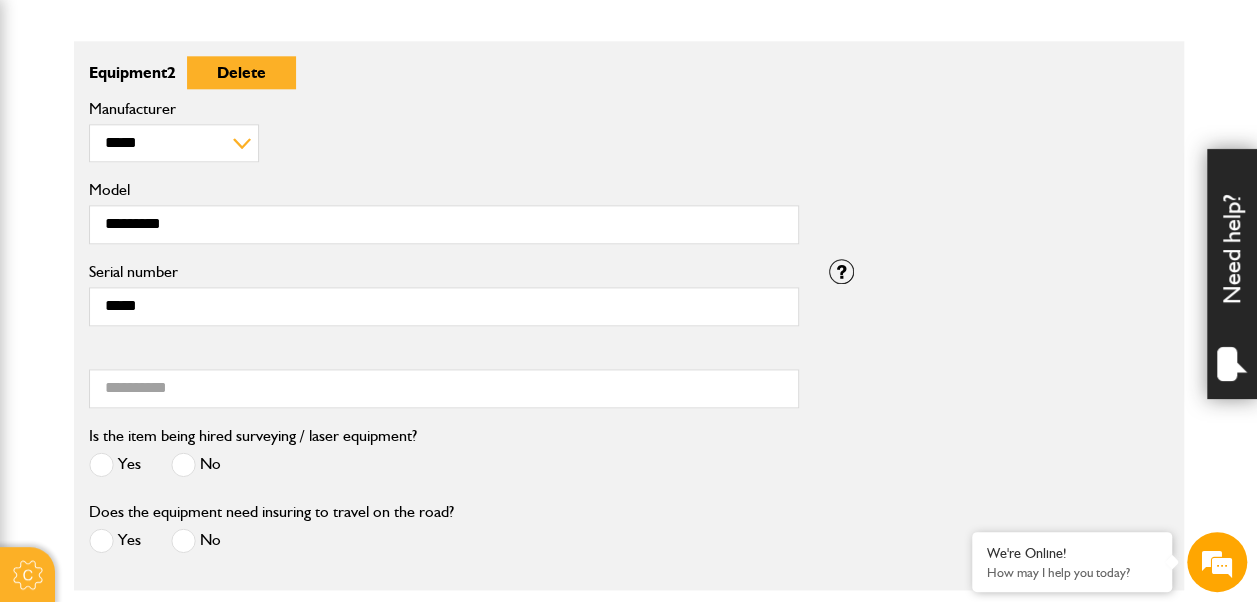 click at bounding box center (183, 464) 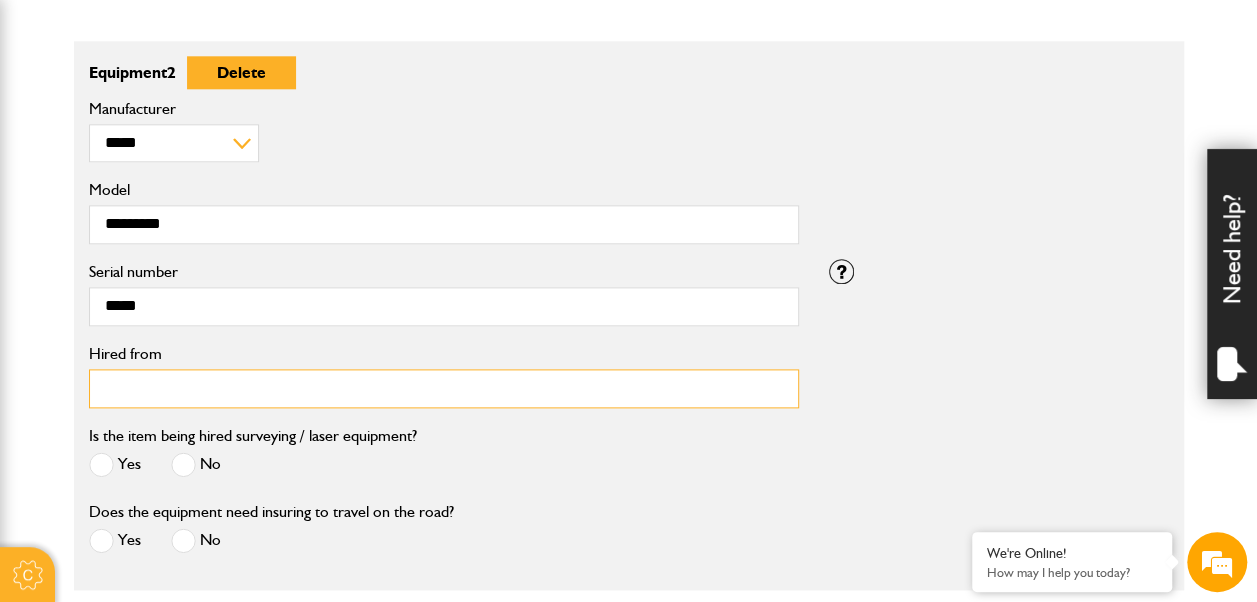 click on "Hired from" at bounding box center [444, 388] 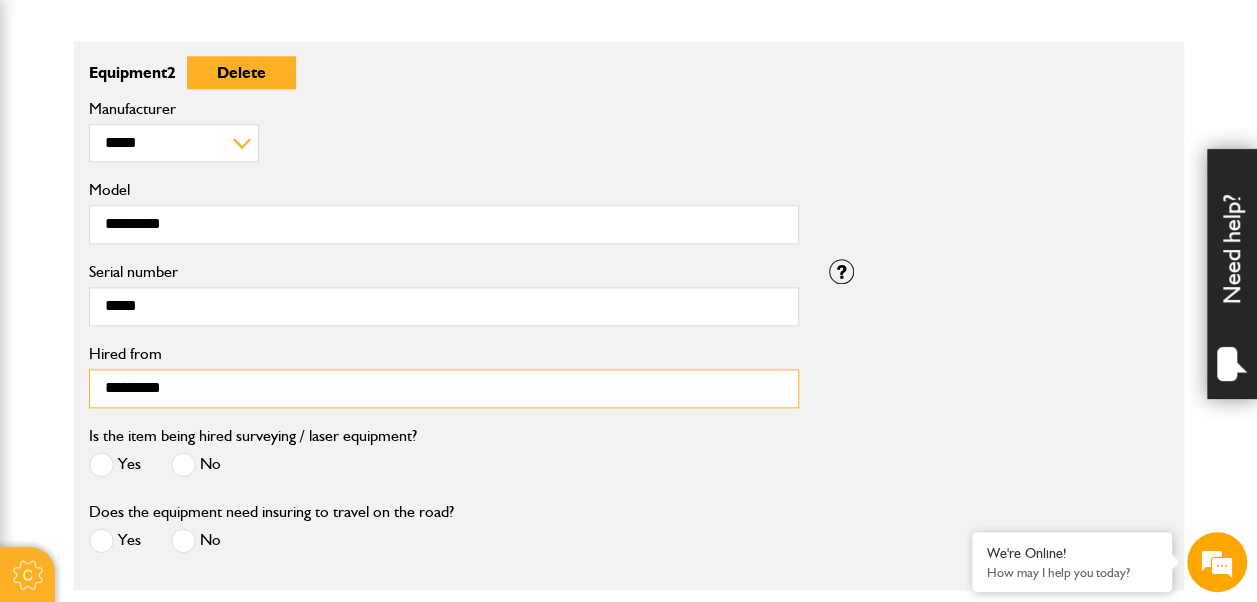 type on "*********" 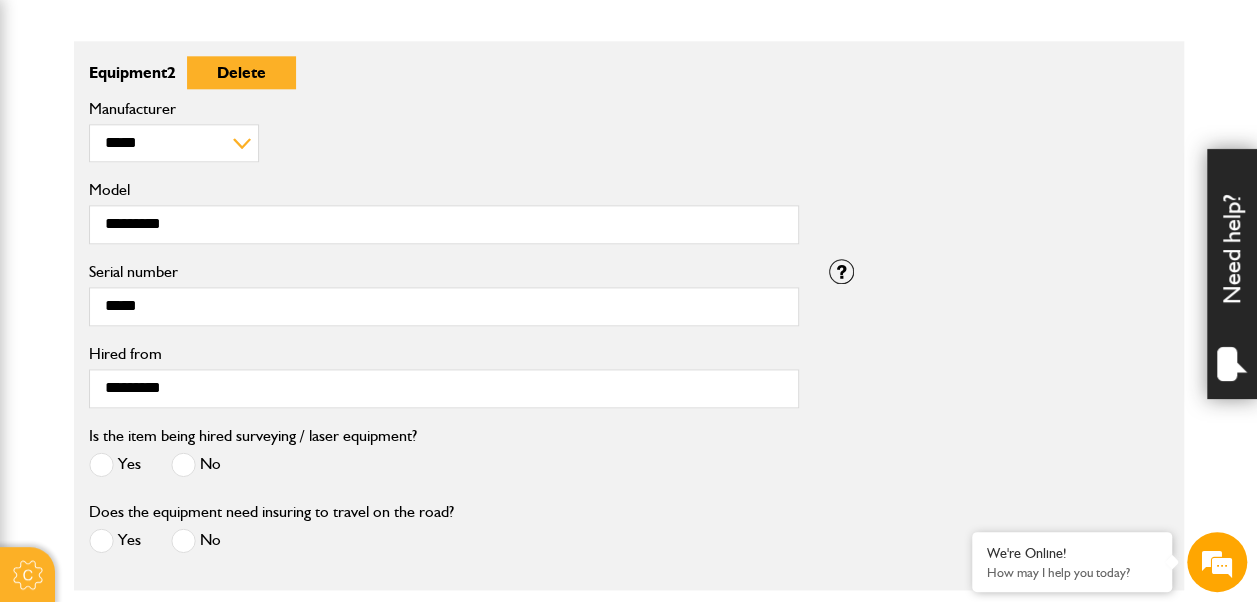 click at bounding box center [183, 540] 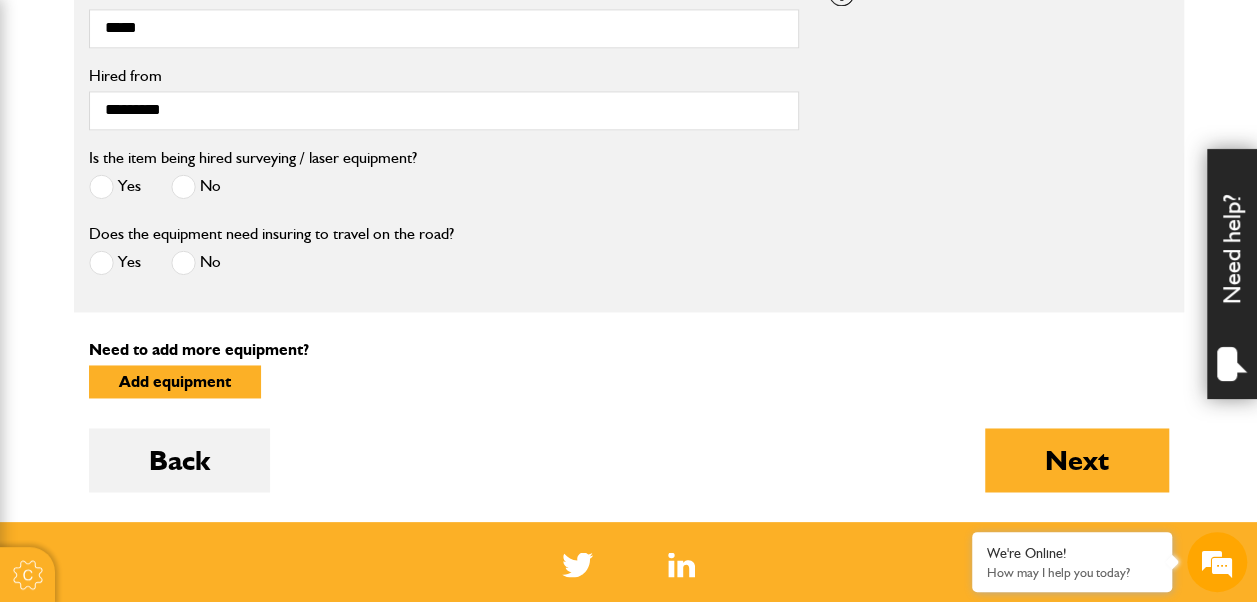scroll, scrollTop: 1390, scrollLeft: 0, axis: vertical 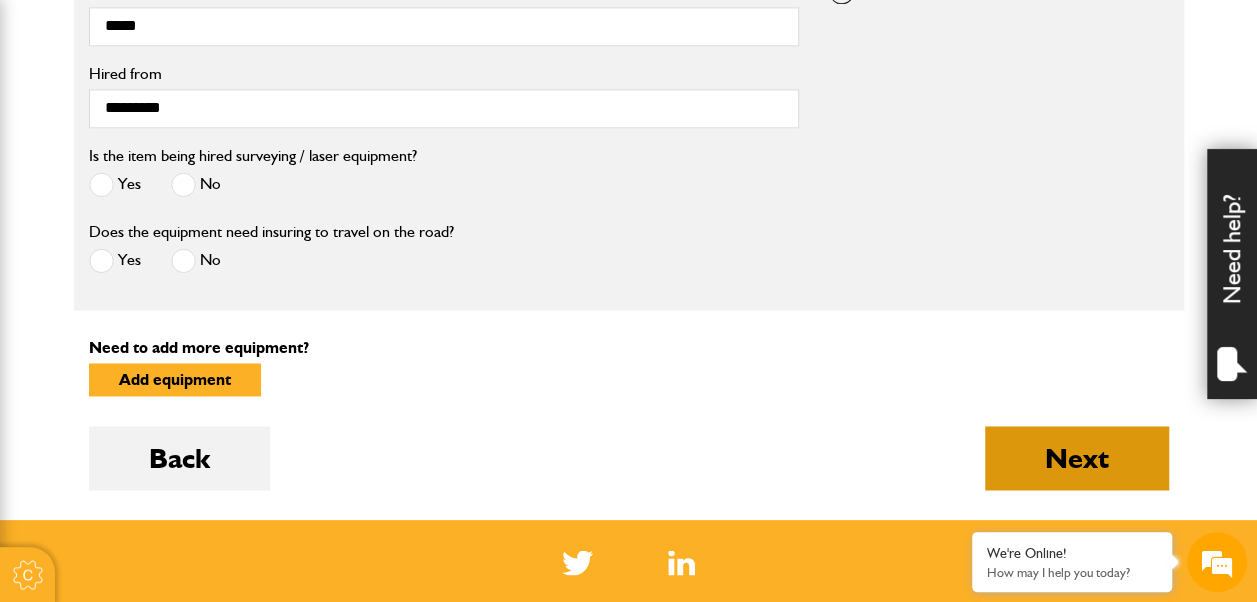 click on "Next" at bounding box center [1077, 458] 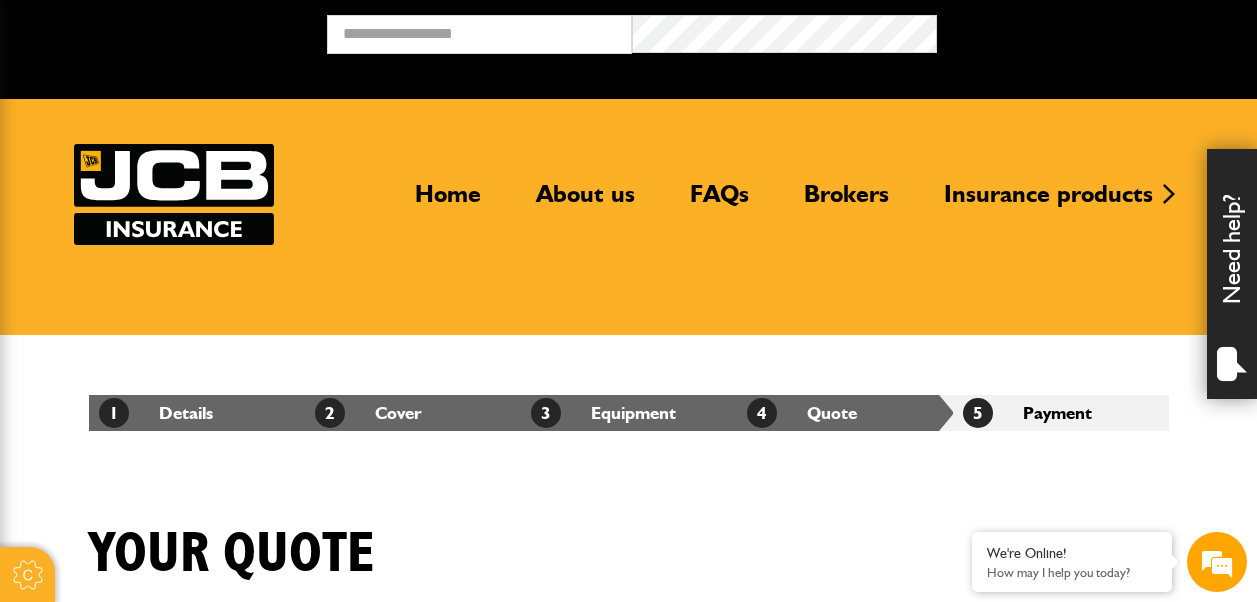 scroll, scrollTop: 0, scrollLeft: 0, axis: both 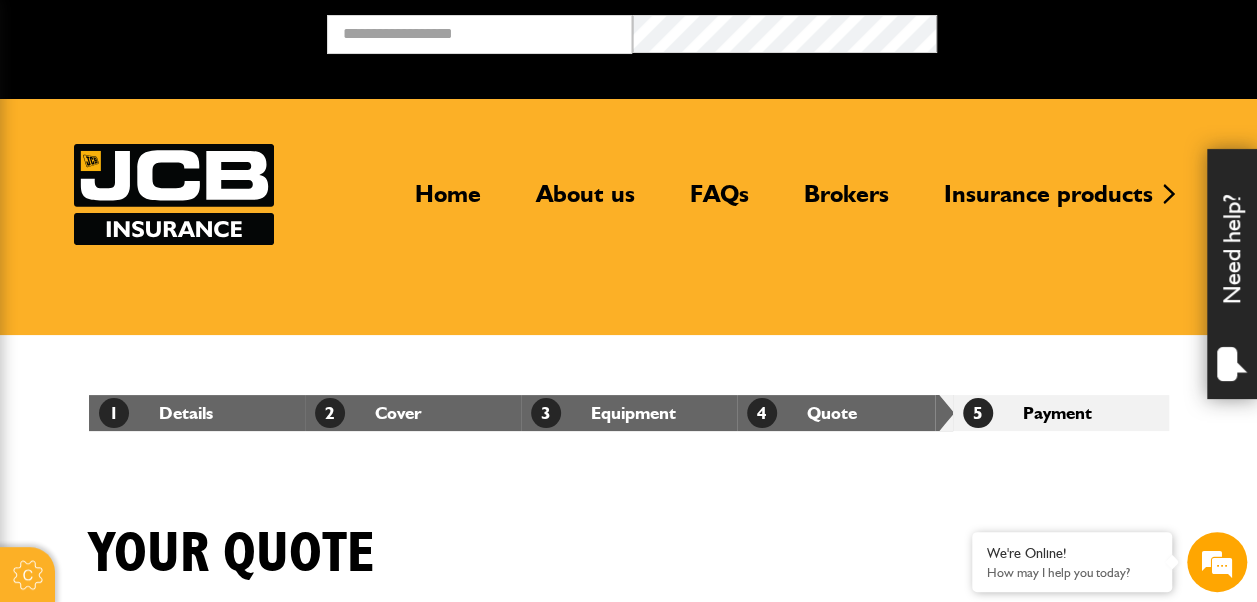 click on "Cookie Options You can control which cookies we use with the form below. Please see our  cookie policy  for more information. Allow all Essential These cookies are needed for essential functions. They can't be switched off and they don't store any of your information. Analytics These cookies gather anonymous usage information and they don't store any of your information. Switching off these cookies will mean we can't gather information to improve your experience of using our site. Functional These cookies enable basic functionality. Switching off these cookies will mean that areas of our website can't work properly. Advertising These cookies help us to learn what you're interested in so we can show you relevant adverts. Switching off these cookies will mean we can't show you any personalised adverts. Personalisation These cookies help us to learn what you're interested in so we can show you relevant content while you use our site. Save preferences
Broker Login" at bounding box center (628, 1813) 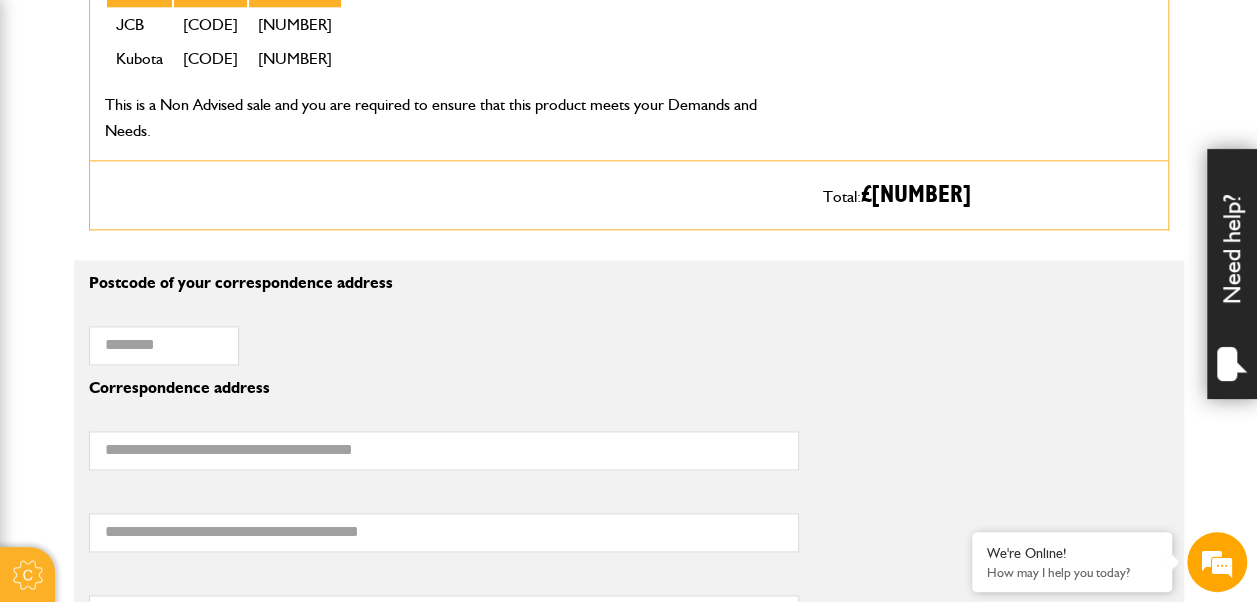 scroll, scrollTop: 1200, scrollLeft: 0, axis: vertical 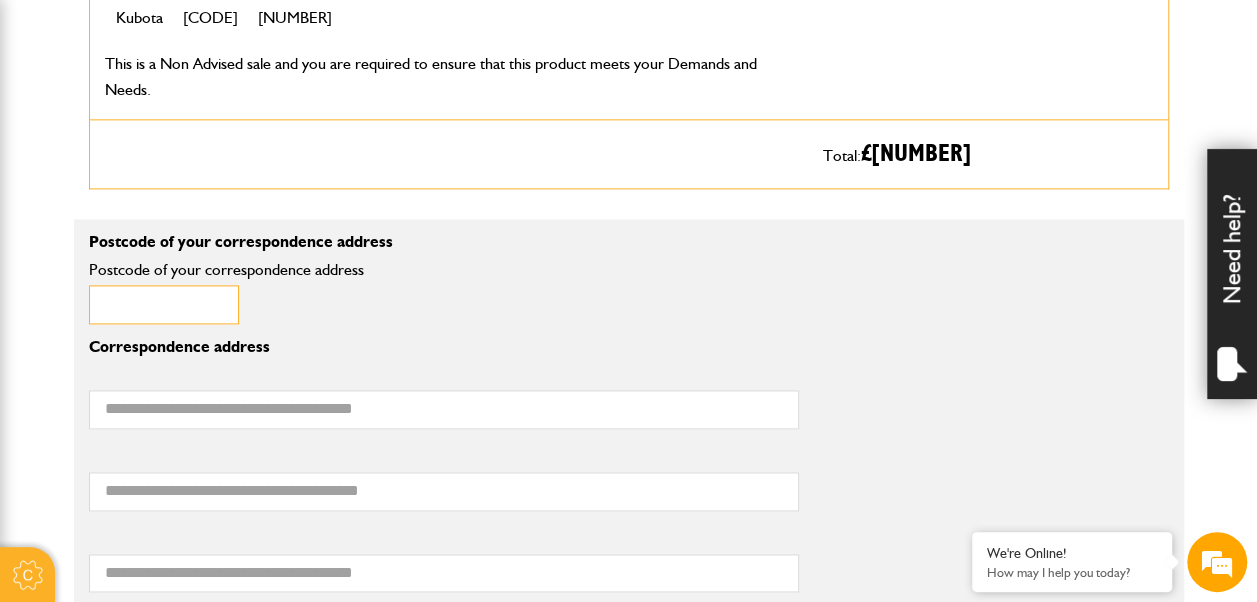 click on "Postcode of your correspondence address" at bounding box center (164, 304) 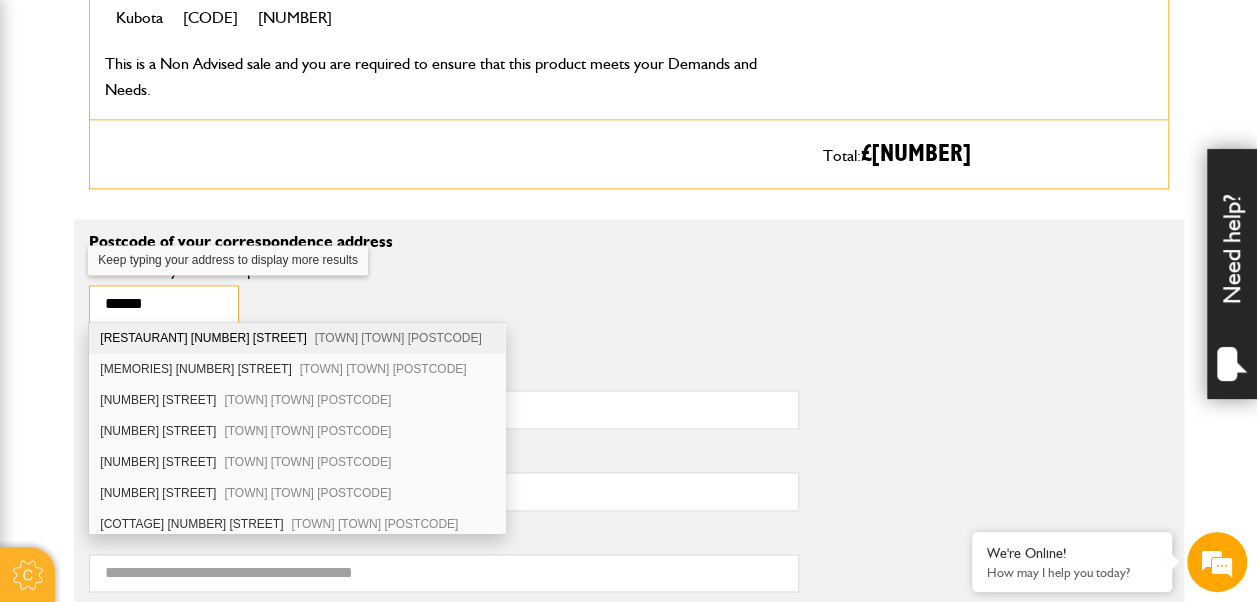 click on "******" at bounding box center (164, 304) 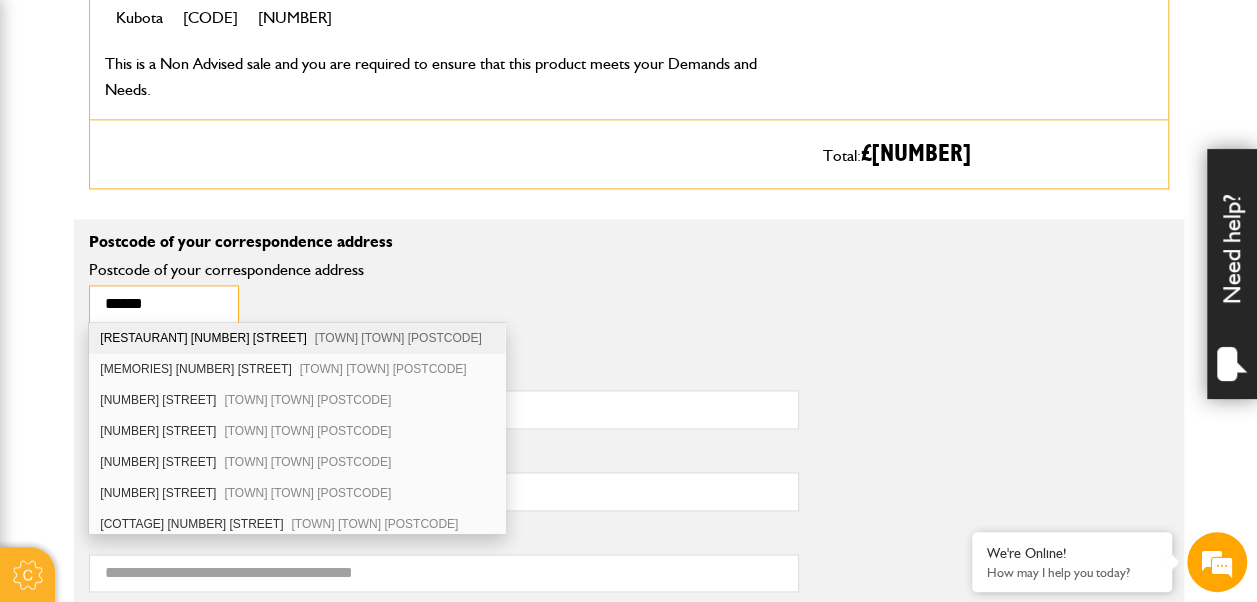 click on "******" at bounding box center [164, 304] 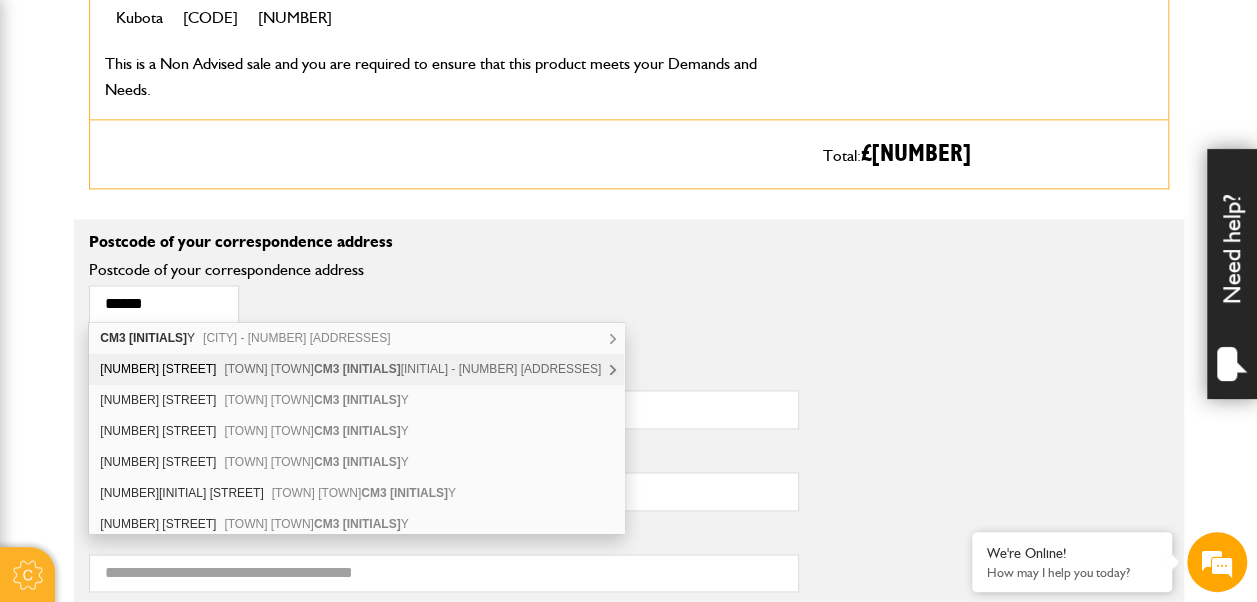 click on "107 The Street Little Waltham Chelmsford  CM3   3N Y - 2 Addresses" at bounding box center [356, 369] 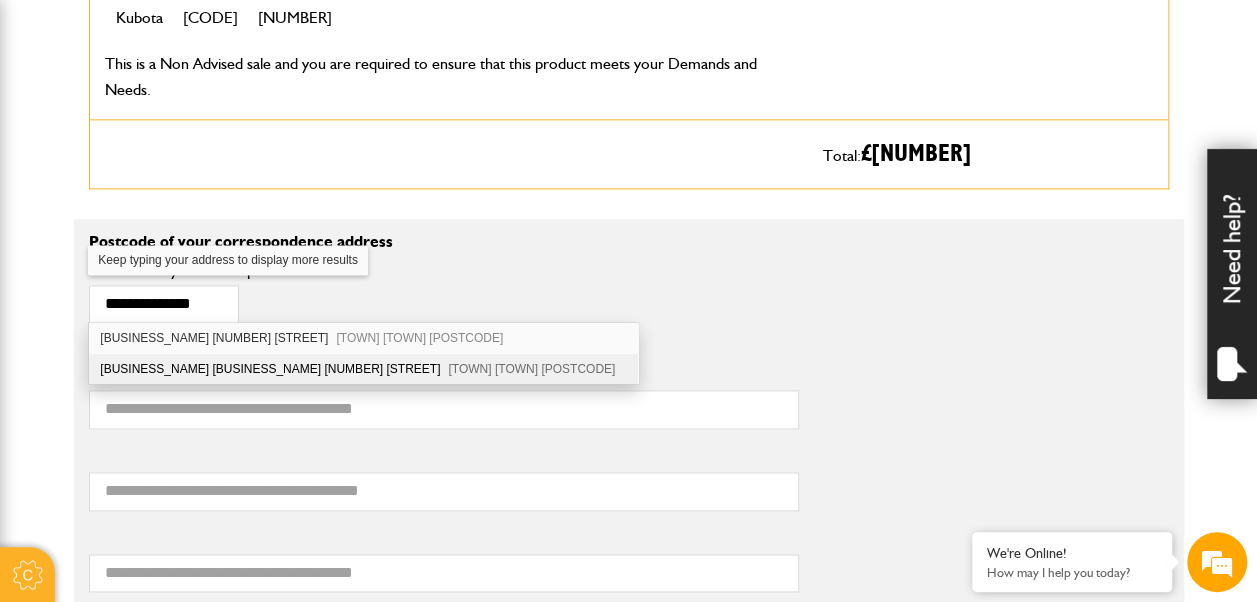 click on "White Hart White Hart 107 The Street Little Waltham Chelmsford CM3 3NY" at bounding box center [363, 369] 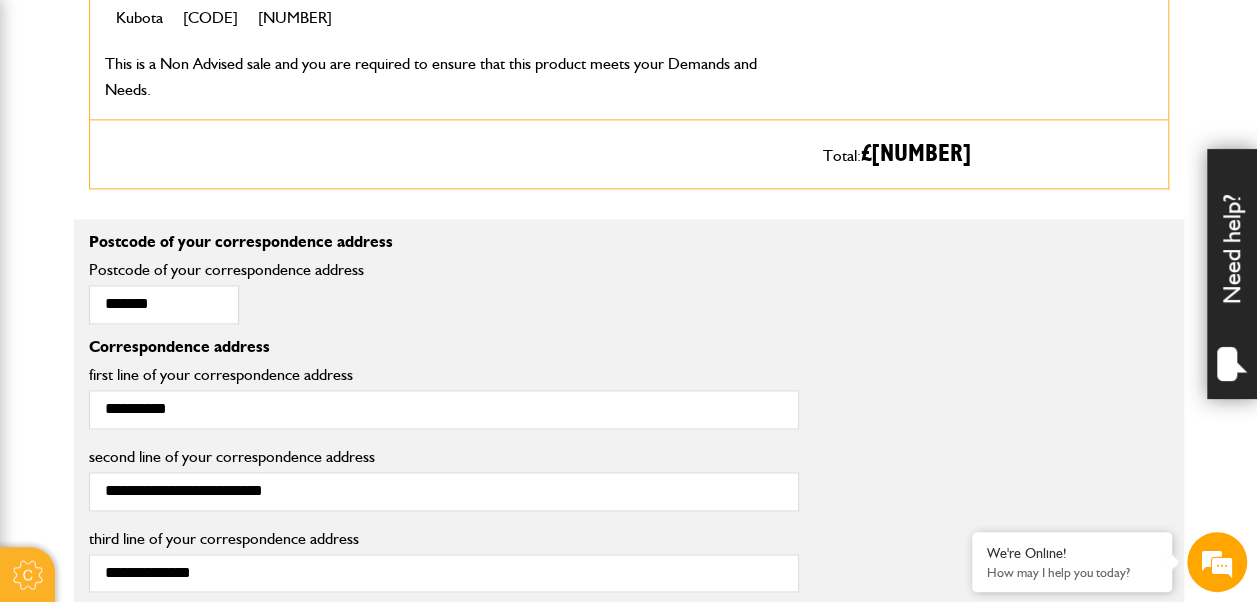 click on "Cookie Options You can control which cookies we use with the form below. Please see our  cookie policy  for more information. Allow all Essential These cookies are needed for essential functions. They can't be switched off and they don't store any of your information. Analytics These cookies gather anonymous usage information and they don't store any of your information. Switching off these cookies will mean we can't gather information to improve your experience of using our site. Functional These cookies enable basic functionality. Switching off these cookies will mean that areas of our website can't work properly. Advertising These cookies help us to learn what you're interested in so we can show you relevant adverts. Switching off these cookies will mean we can't show you any personalised adverts. Personalisation These cookies help us to learn what you're interested in so we can show you relevant content while you use our site. Save preferences
Broker Login" at bounding box center [628, 573] 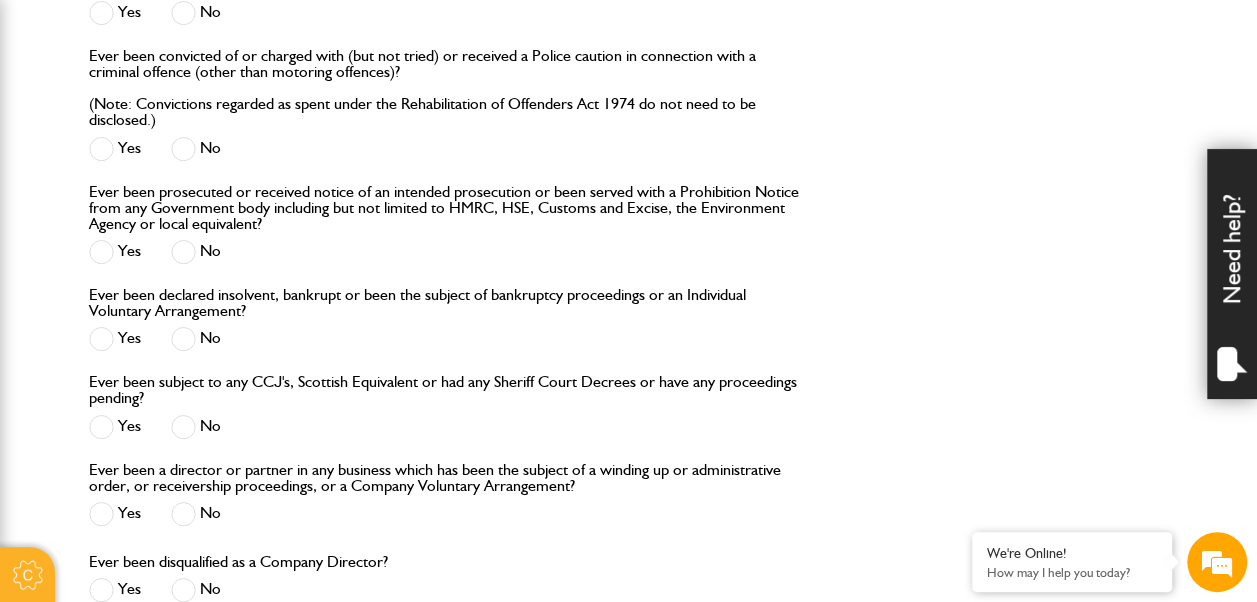 scroll, scrollTop: 2120, scrollLeft: 0, axis: vertical 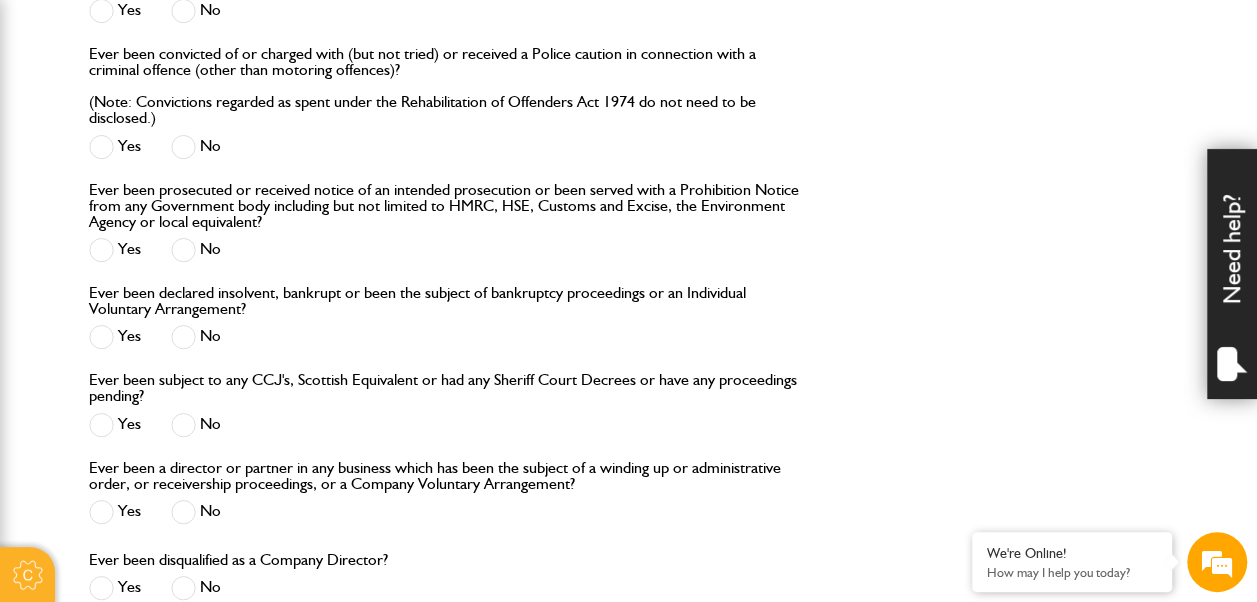 click at bounding box center (183, 11) 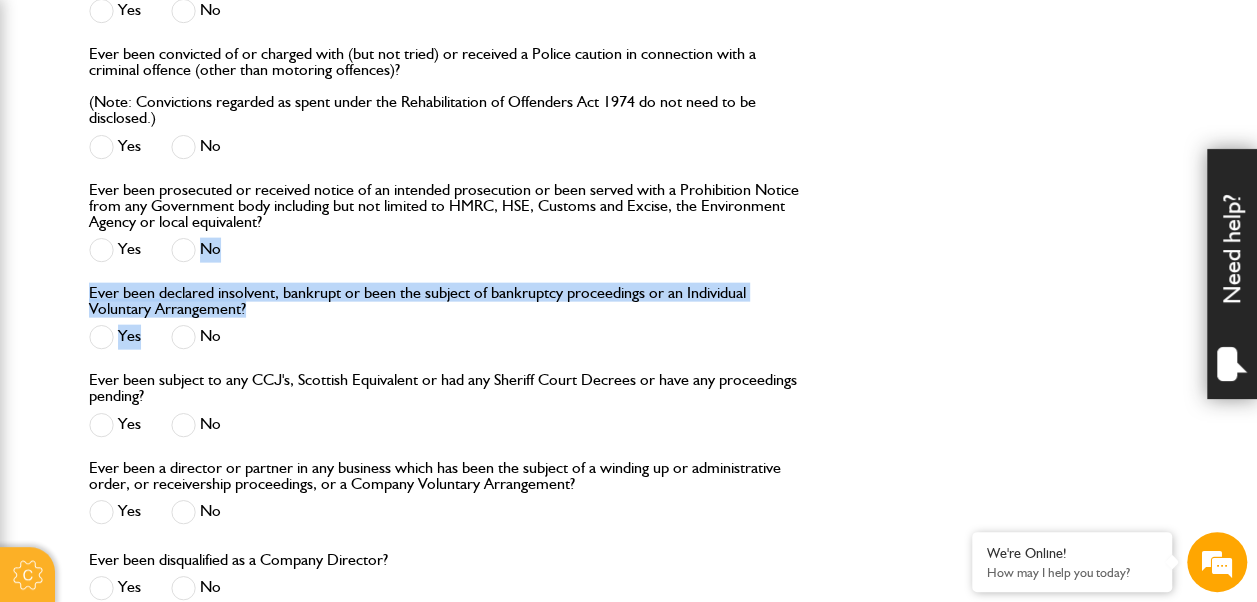 drag, startPoint x: 180, startPoint y: 247, endPoint x: 174, endPoint y: 332, distance: 85.2115 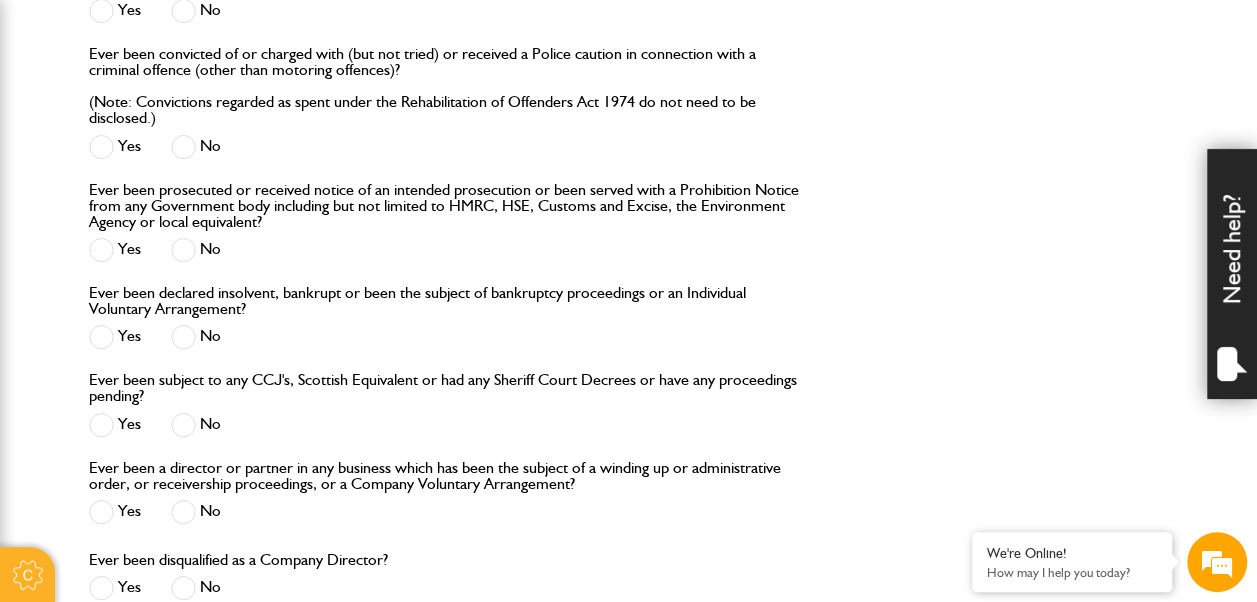 click at bounding box center (183, 425) 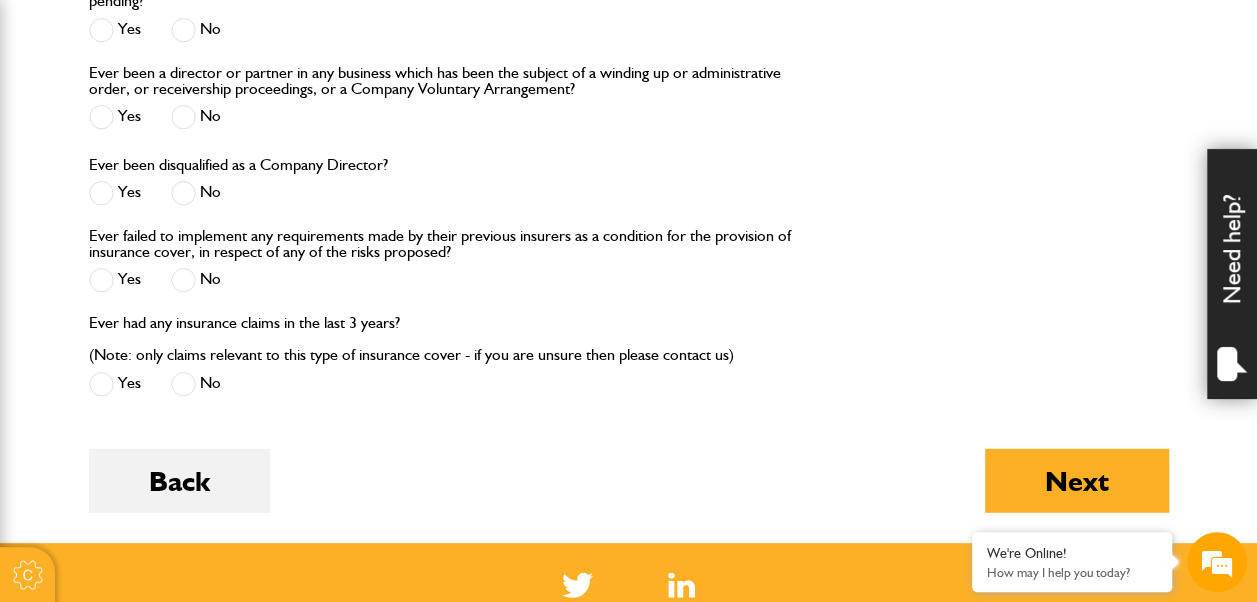 scroll, scrollTop: 2520, scrollLeft: 0, axis: vertical 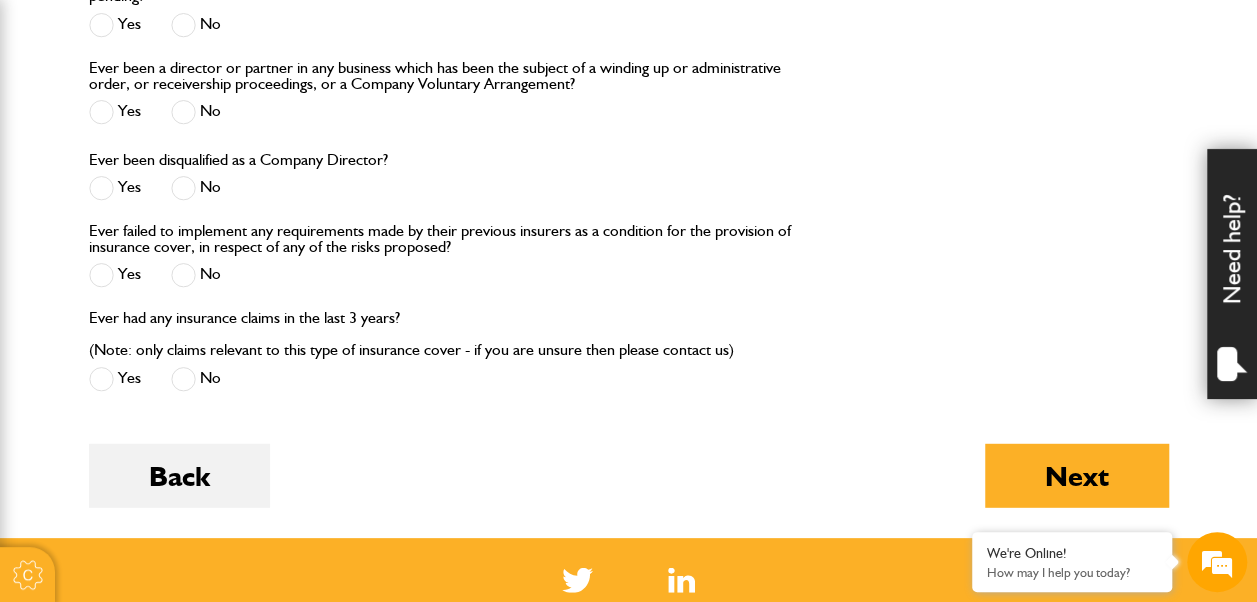 click at bounding box center [183, 275] 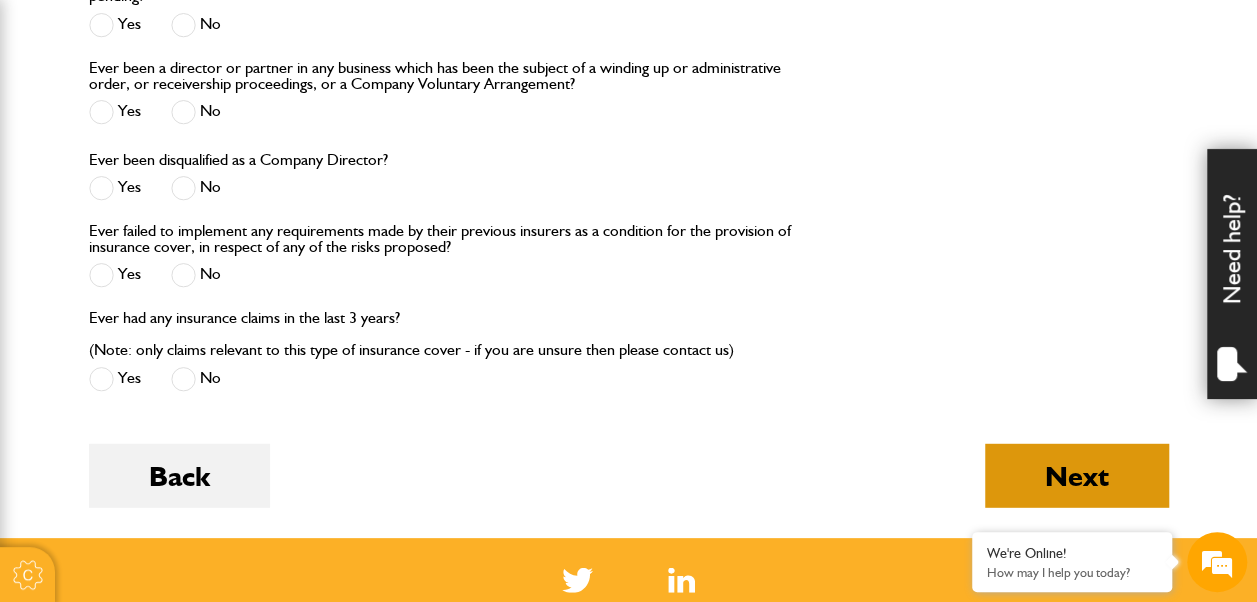 click on "Next" at bounding box center [1077, 476] 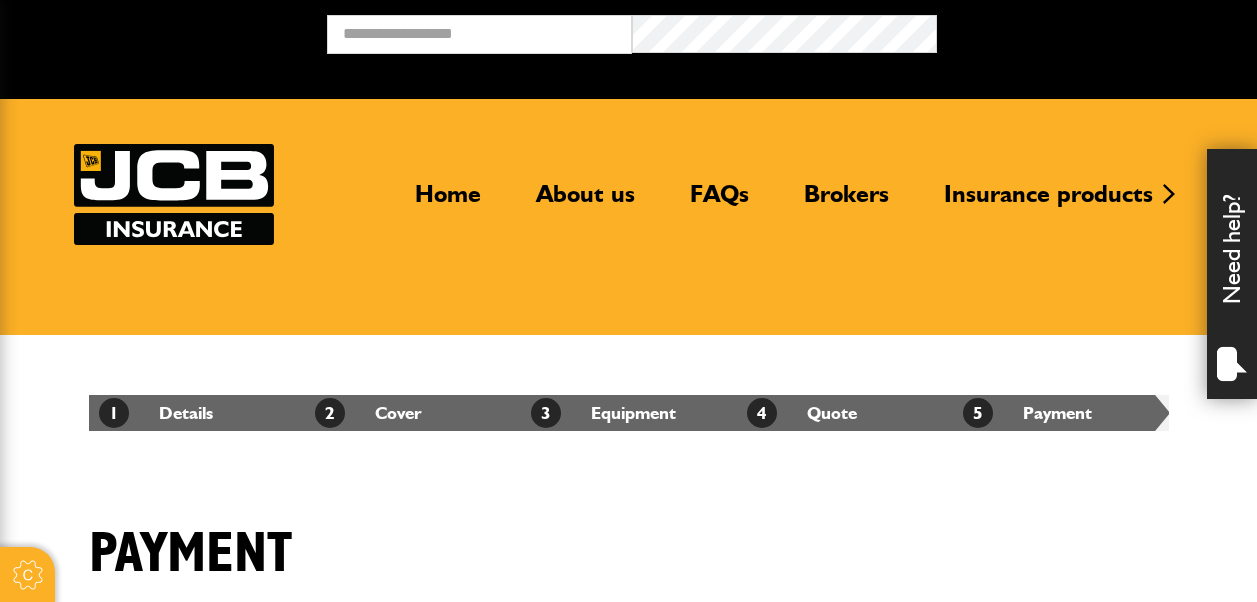 scroll, scrollTop: 0, scrollLeft: 0, axis: both 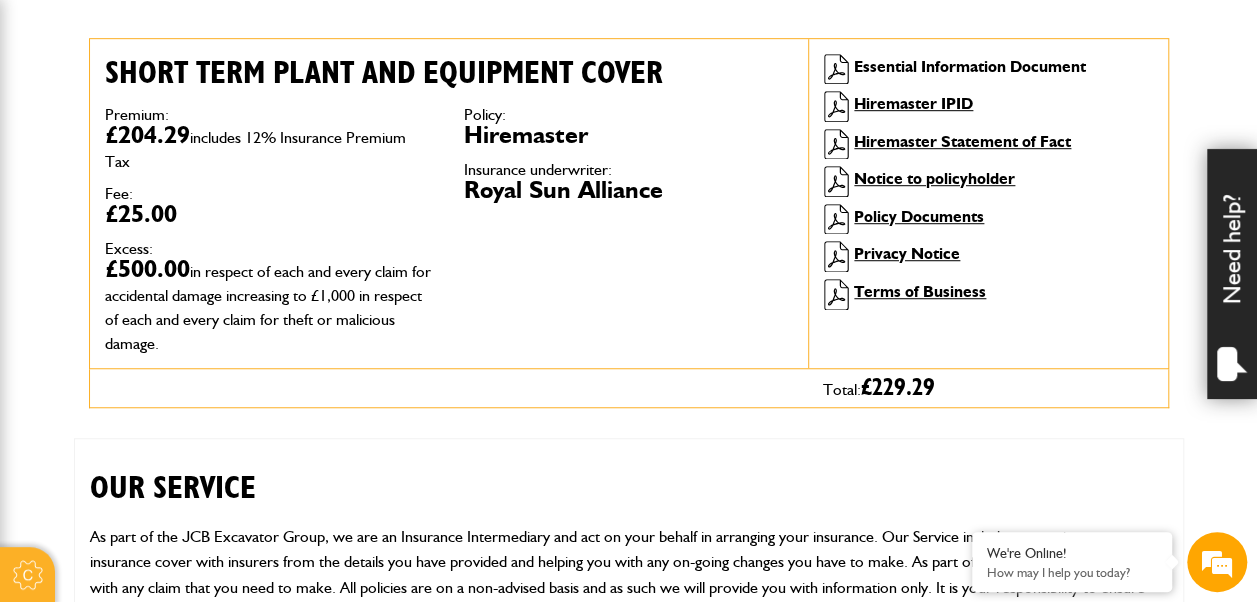 click on "Essential Information Document" at bounding box center [970, 66] 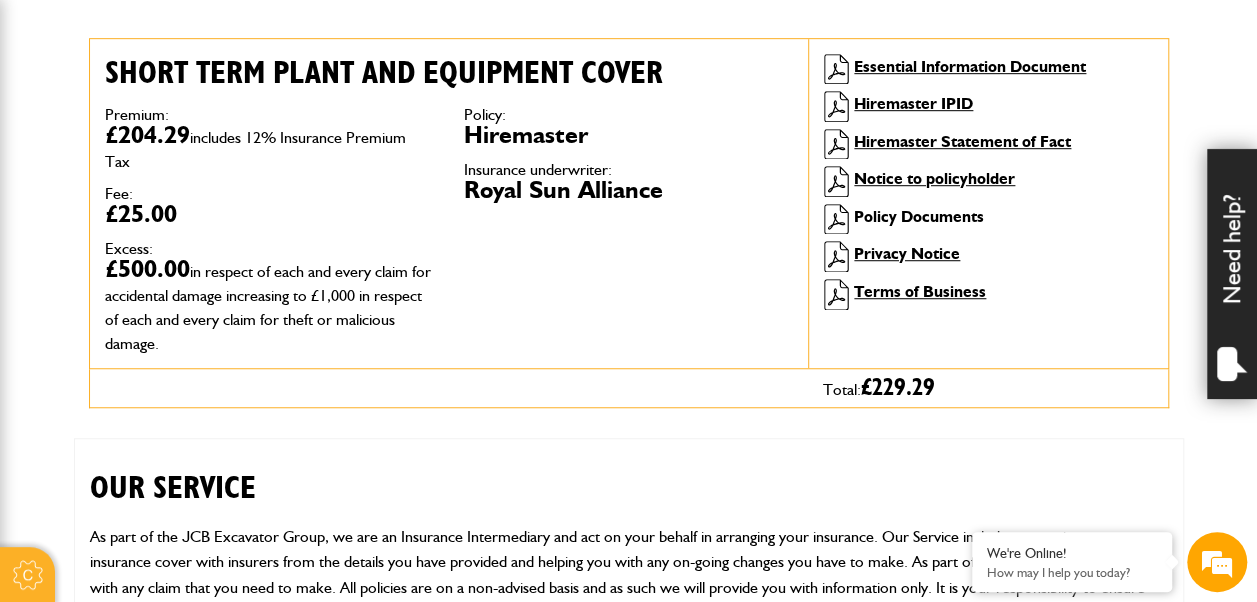 click on "Policy Documents" at bounding box center (919, 216) 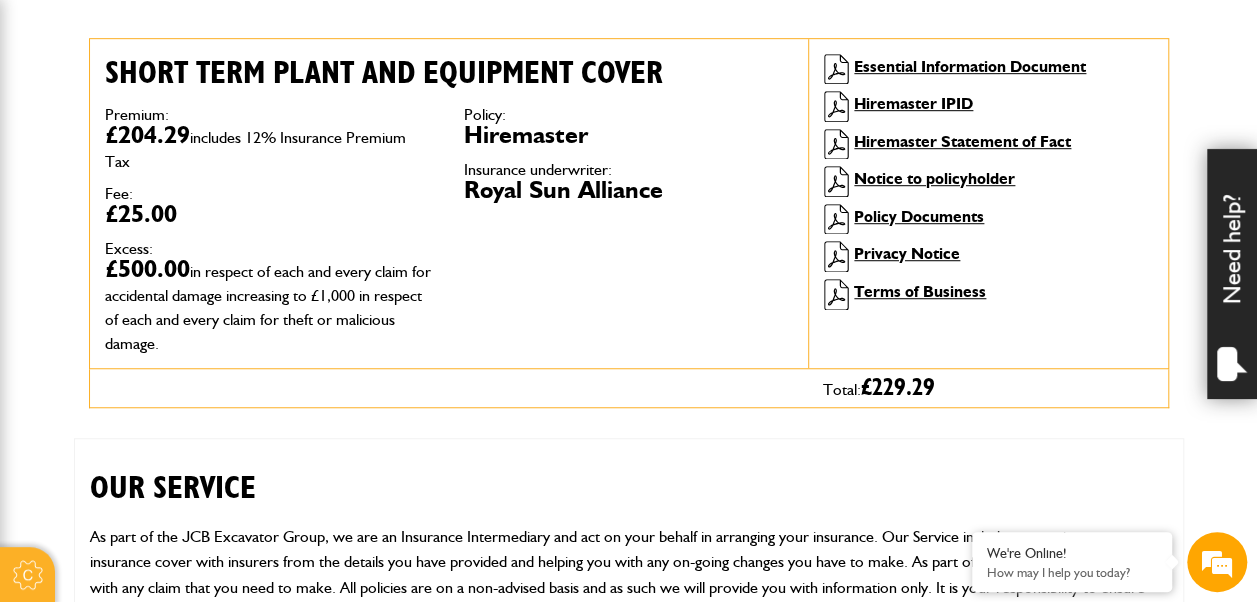 click on "OUR SERVICE" at bounding box center (629, 473) 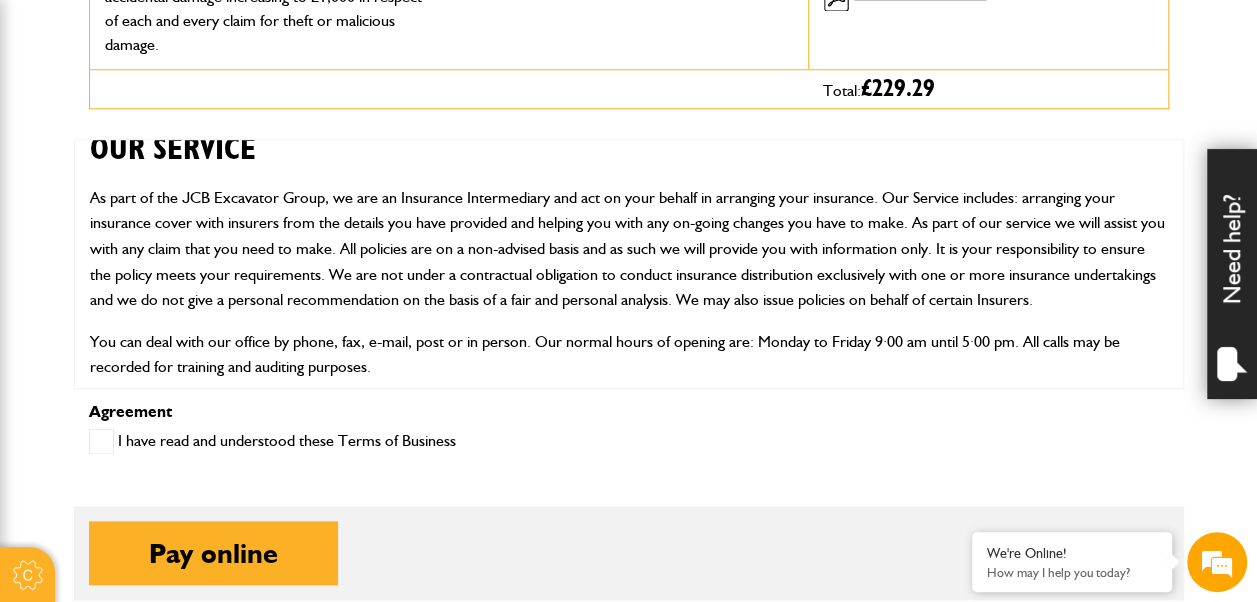 scroll, scrollTop: 901, scrollLeft: 0, axis: vertical 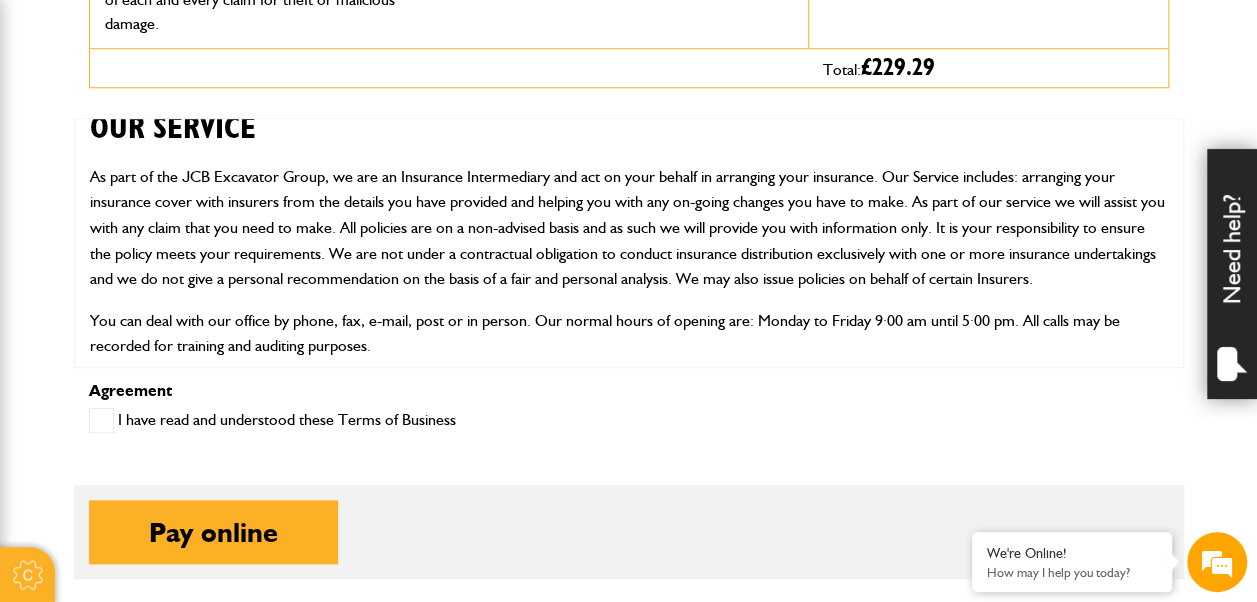 click at bounding box center (101, 420) 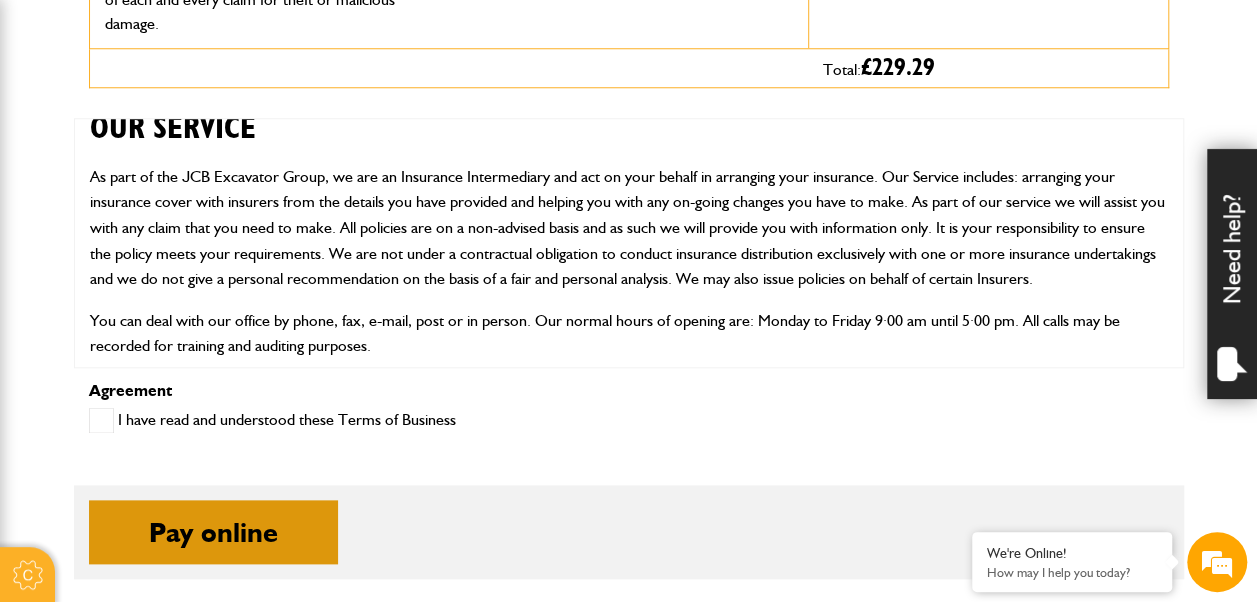 click on "Pay online" at bounding box center [213, 532] 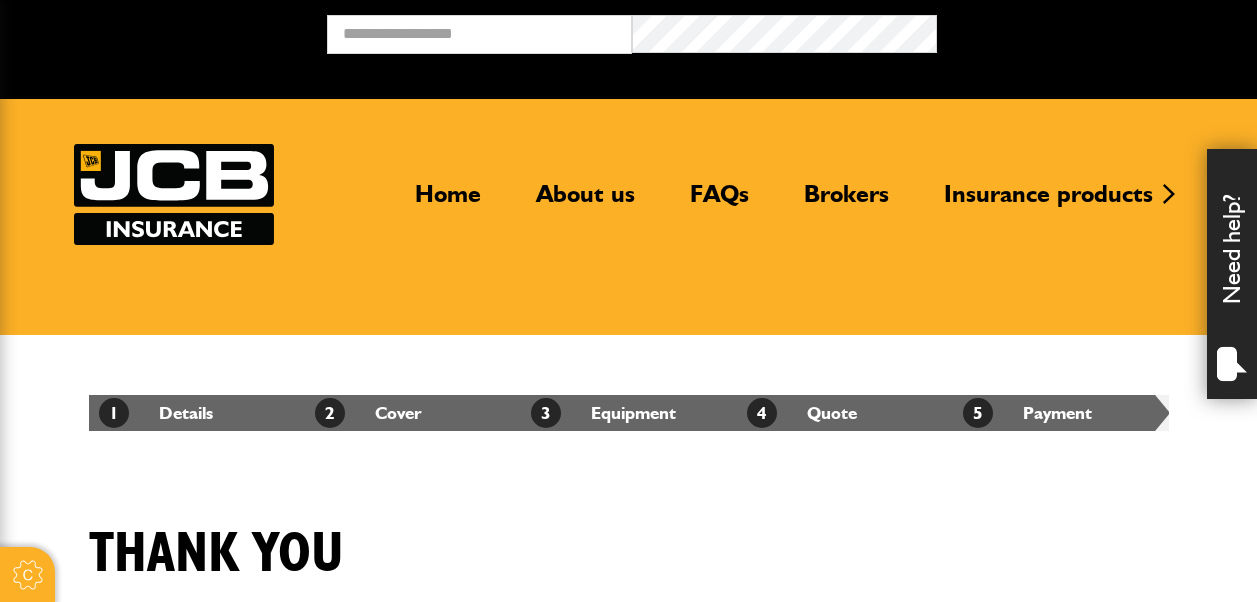 scroll, scrollTop: 0, scrollLeft: 0, axis: both 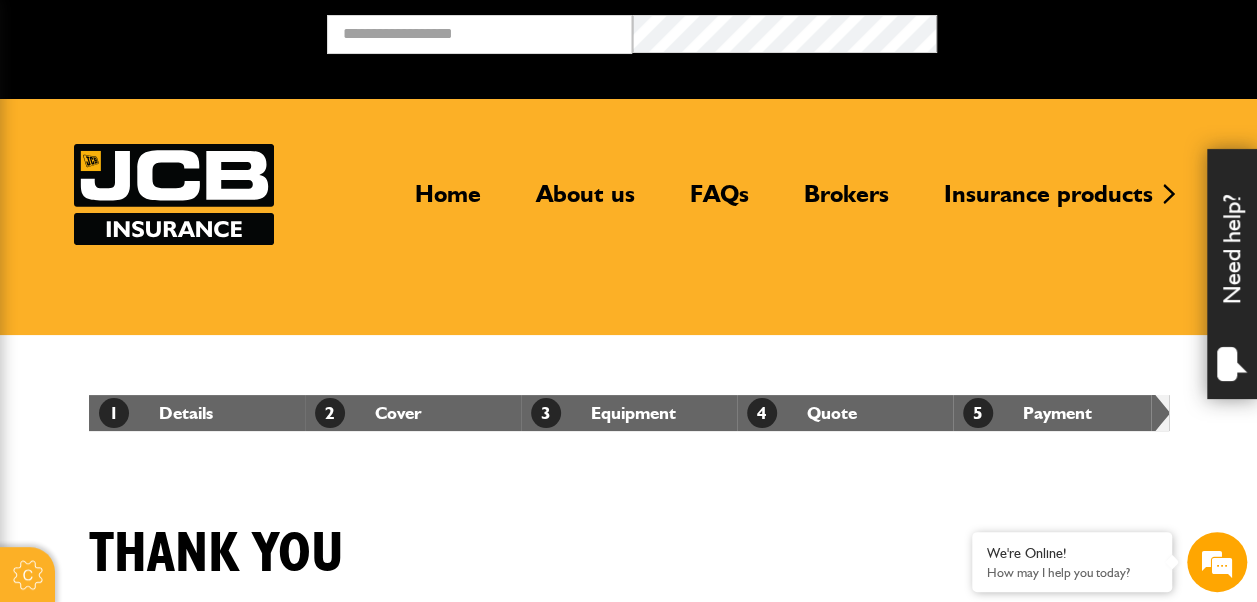 click on "1 Details 2 Cover 3 Equipment 4 Quote 5 Payment" at bounding box center (629, 413) 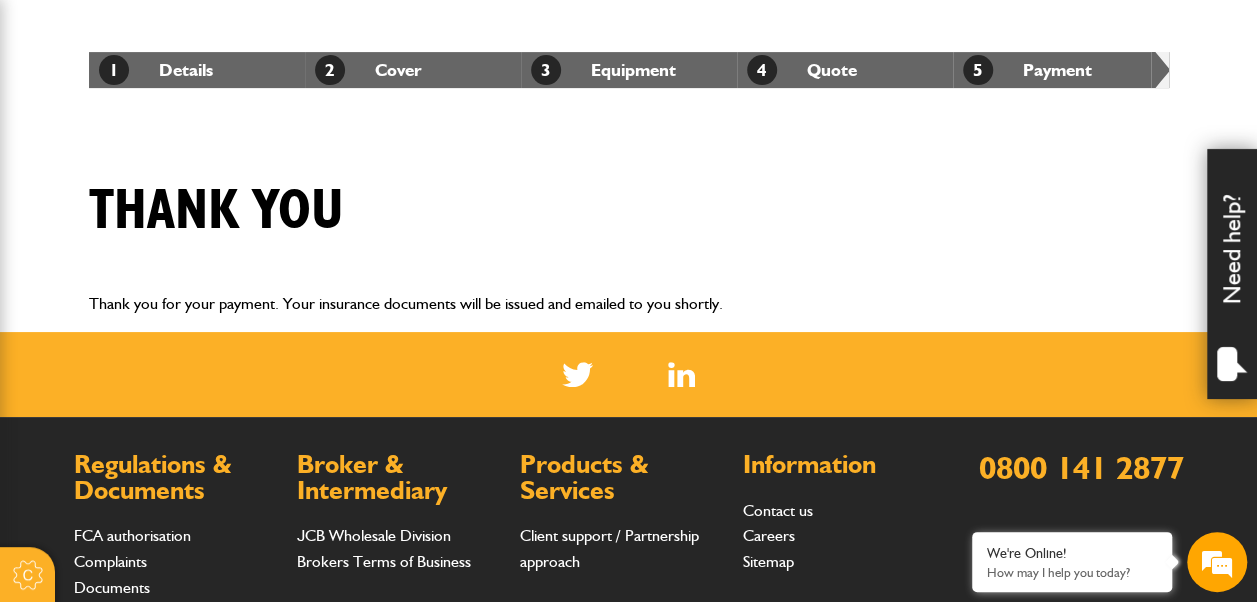scroll, scrollTop: 360, scrollLeft: 0, axis: vertical 